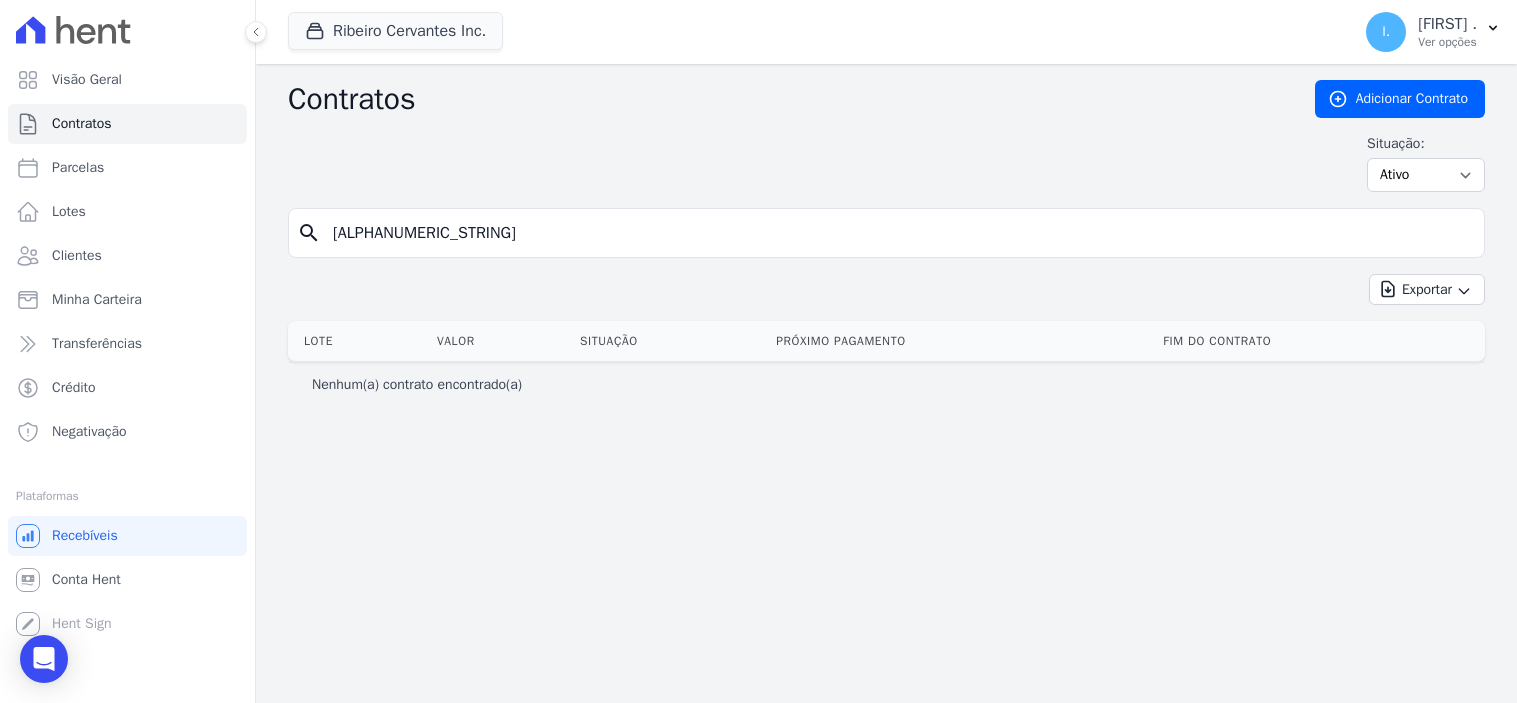 scroll, scrollTop: 0, scrollLeft: 0, axis: both 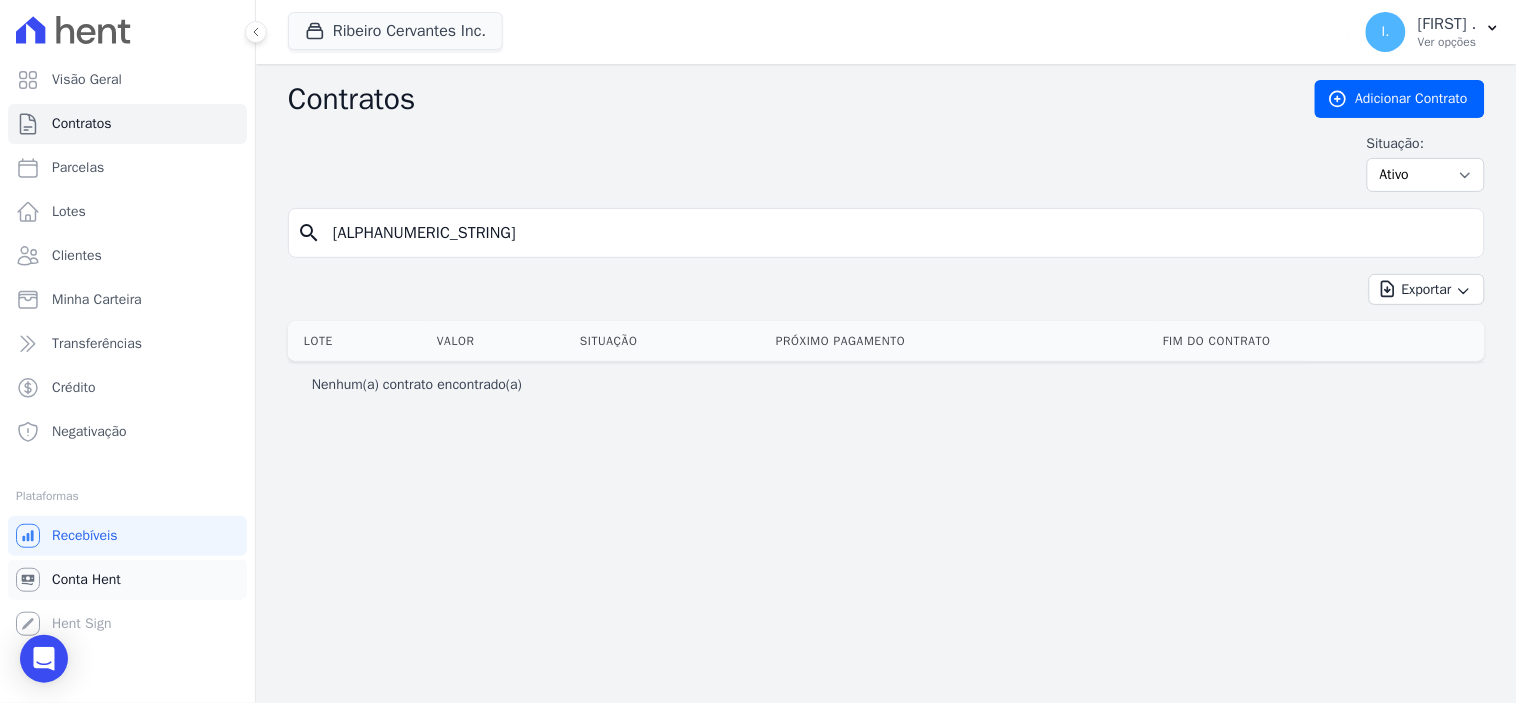 click on "Conta Hent" at bounding box center [86, 580] 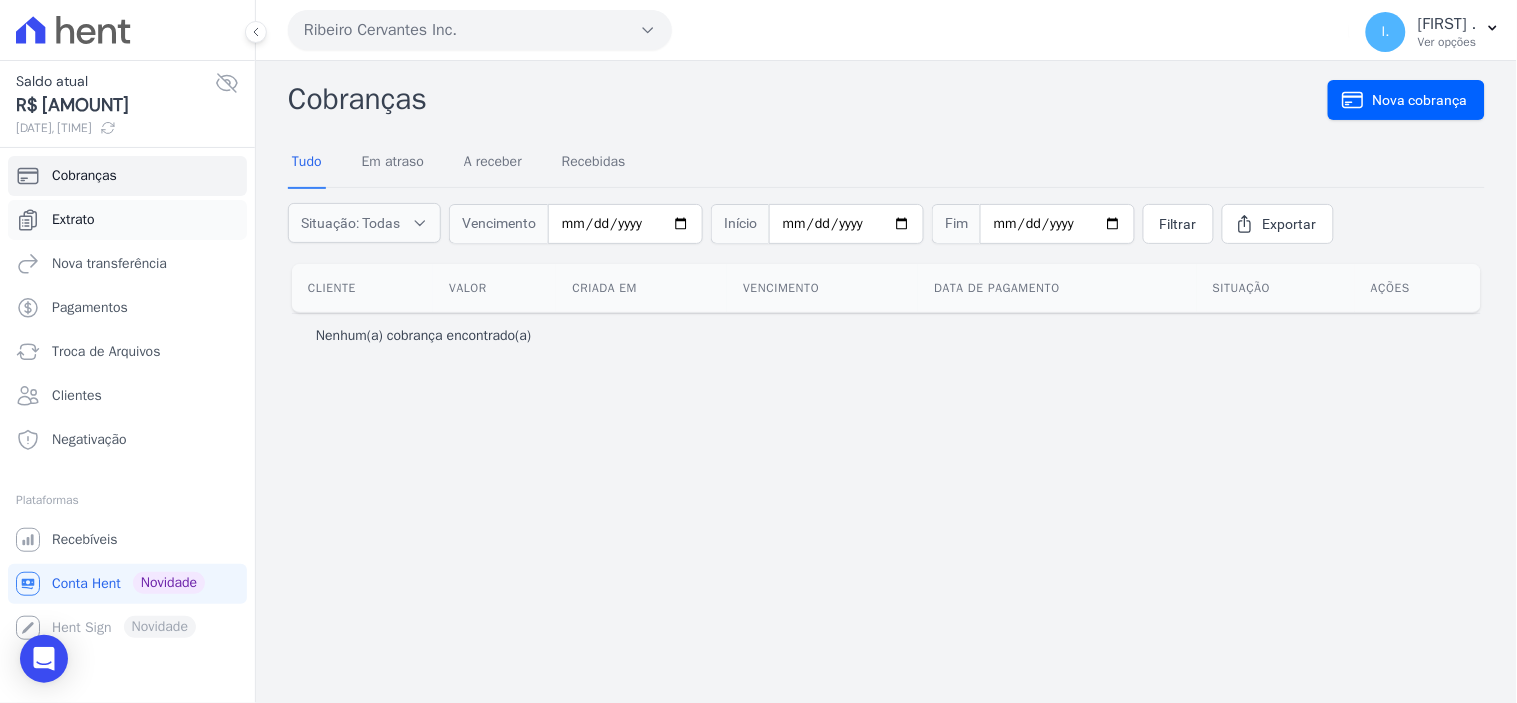 click on "Extrato" at bounding box center (73, 220) 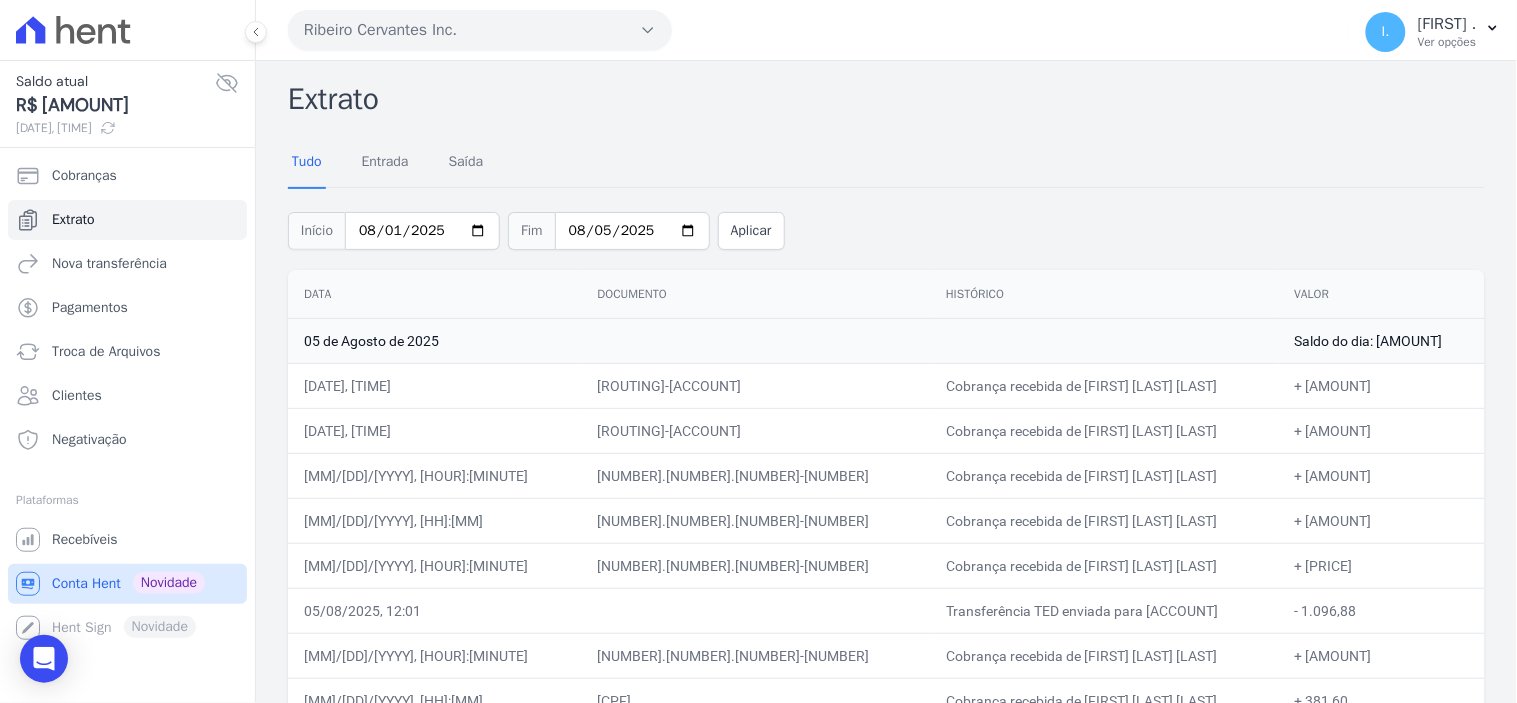 click on "Conta Hent" at bounding box center [86, 584] 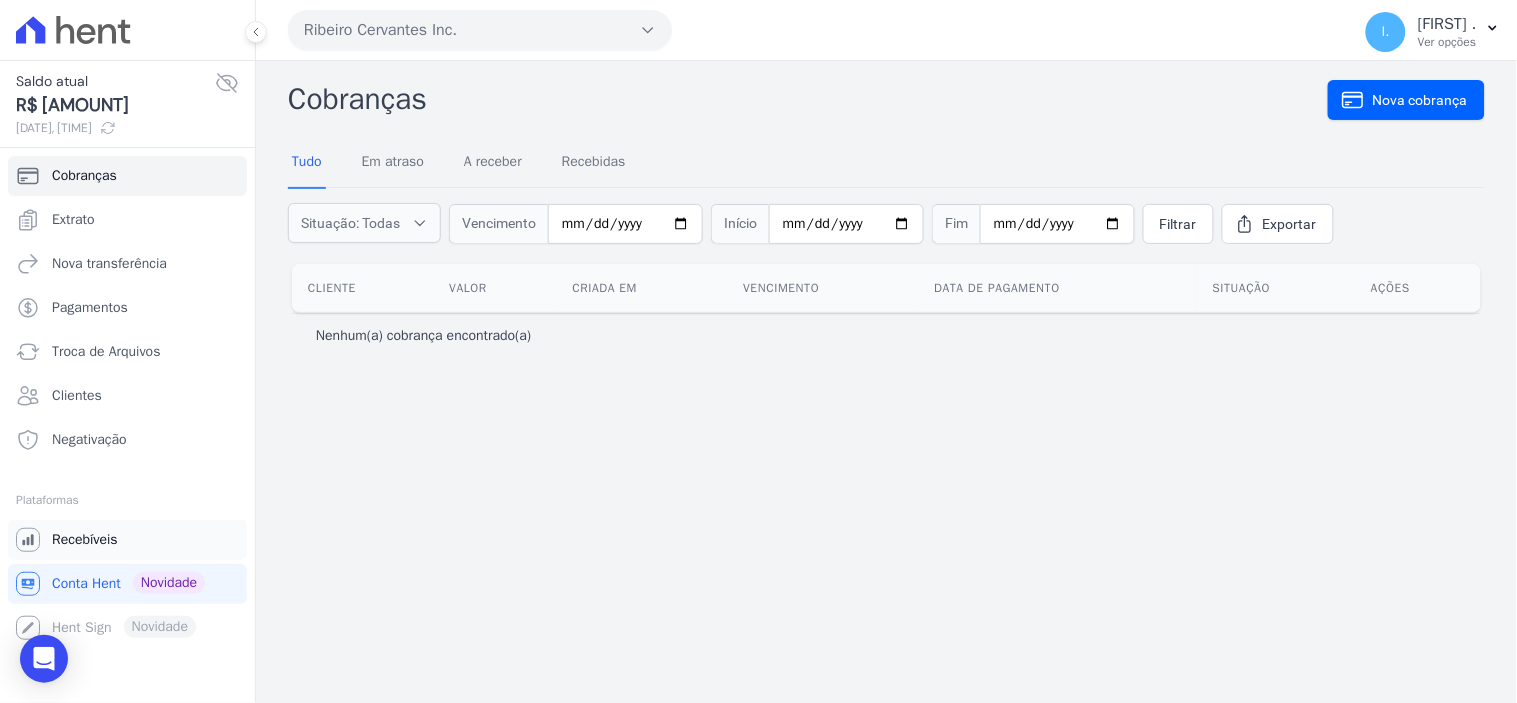 click on "Recebíveis" at bounding box center [85, 540] 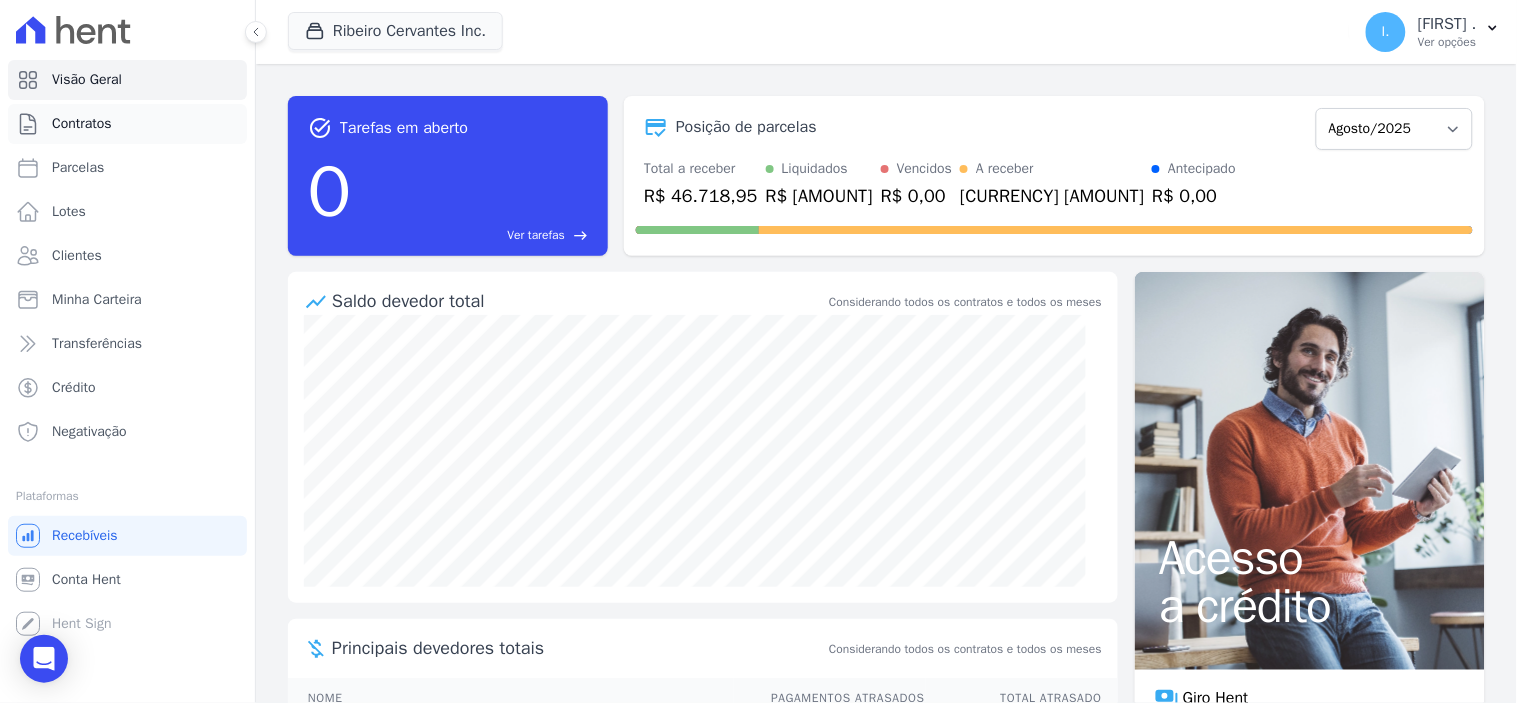 click on "Contratos" at bounding box center [82, 124] 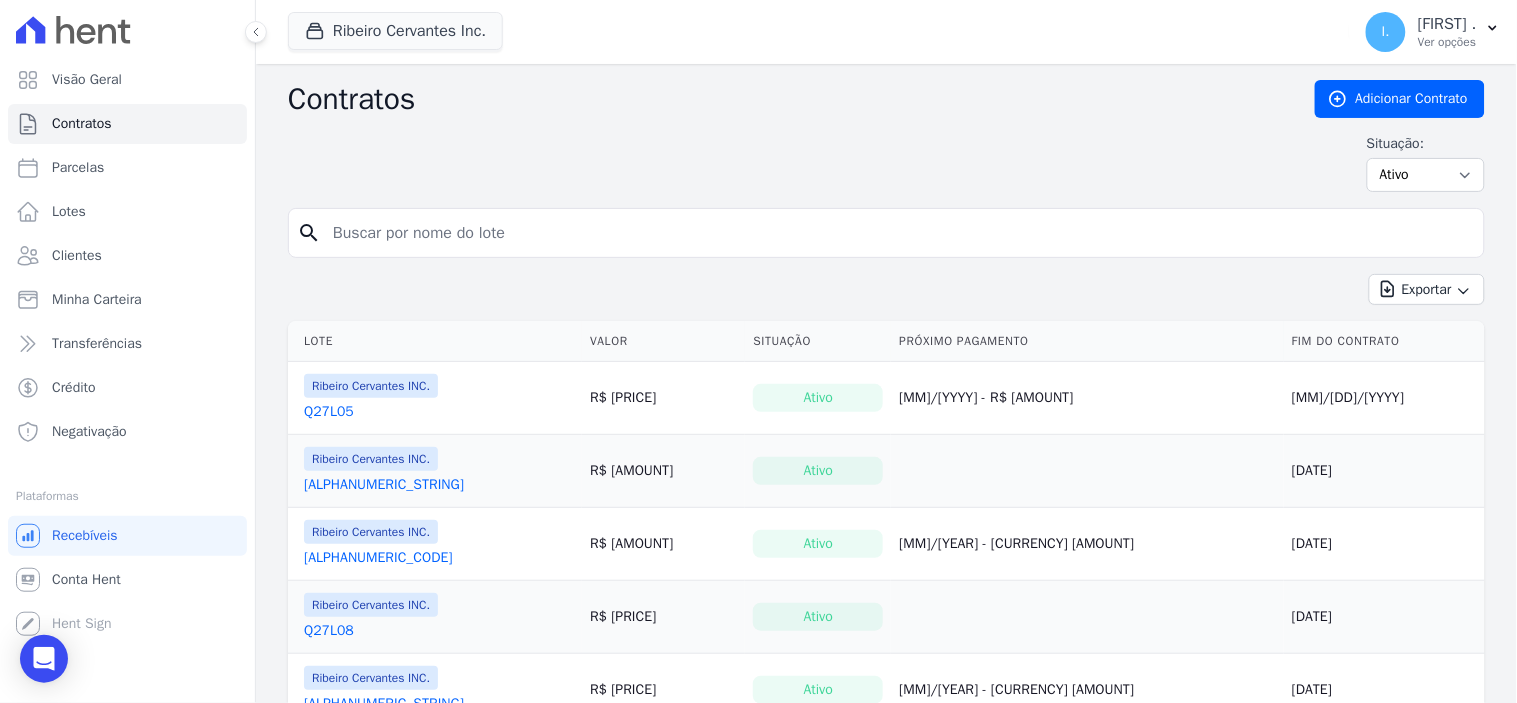 click at bounding box center (898, 233) 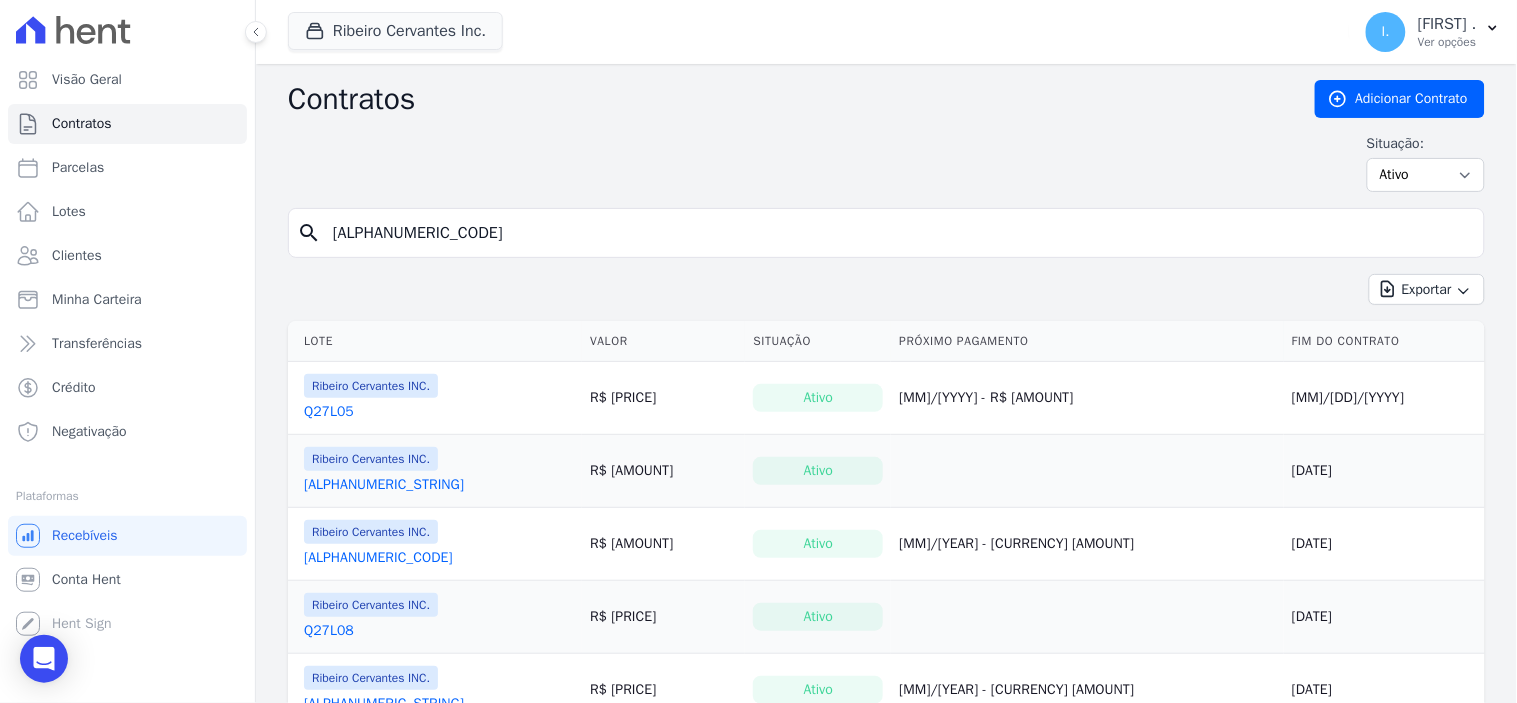 type on "[ALPHANUMERIC_CODE]" 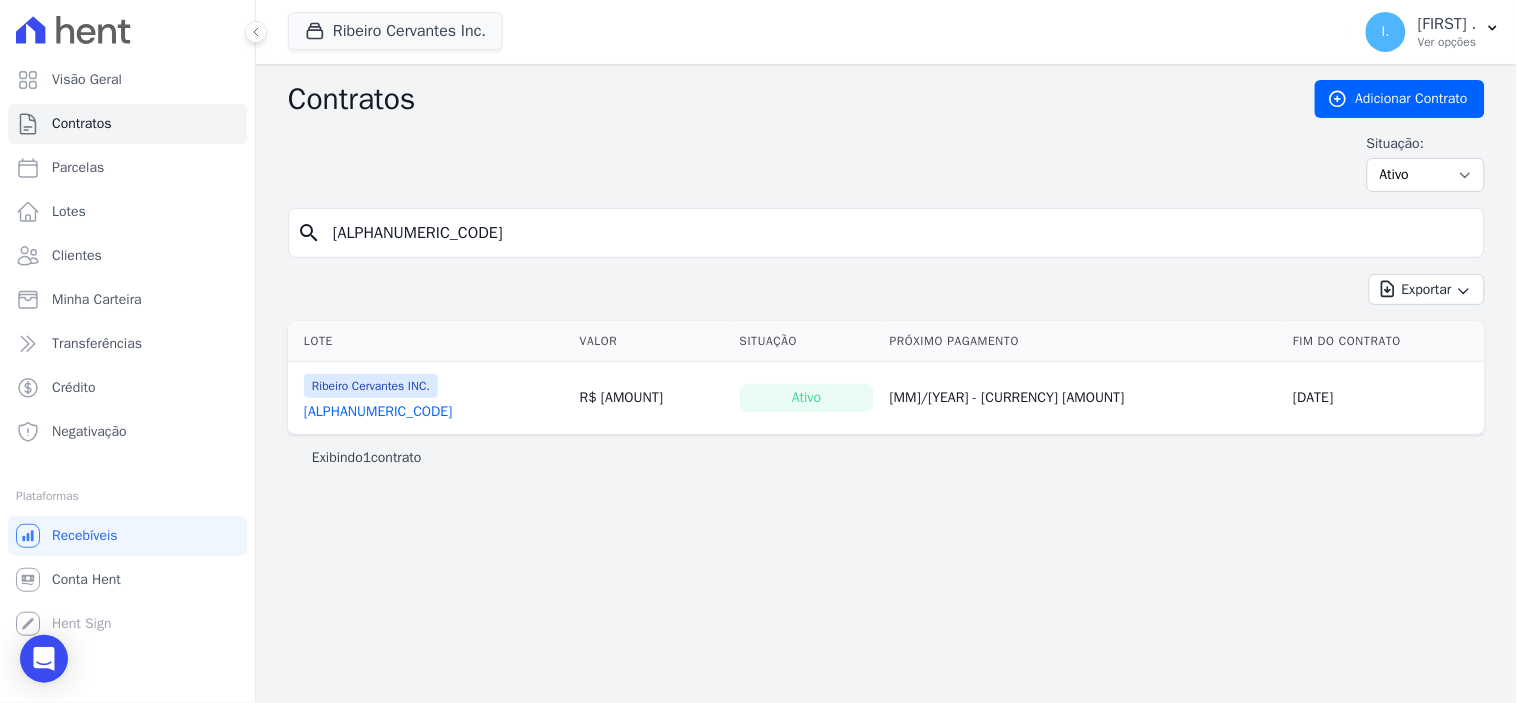 click on "[ALPHANUMERIC_CODE]" at bounding box center [378, 412] 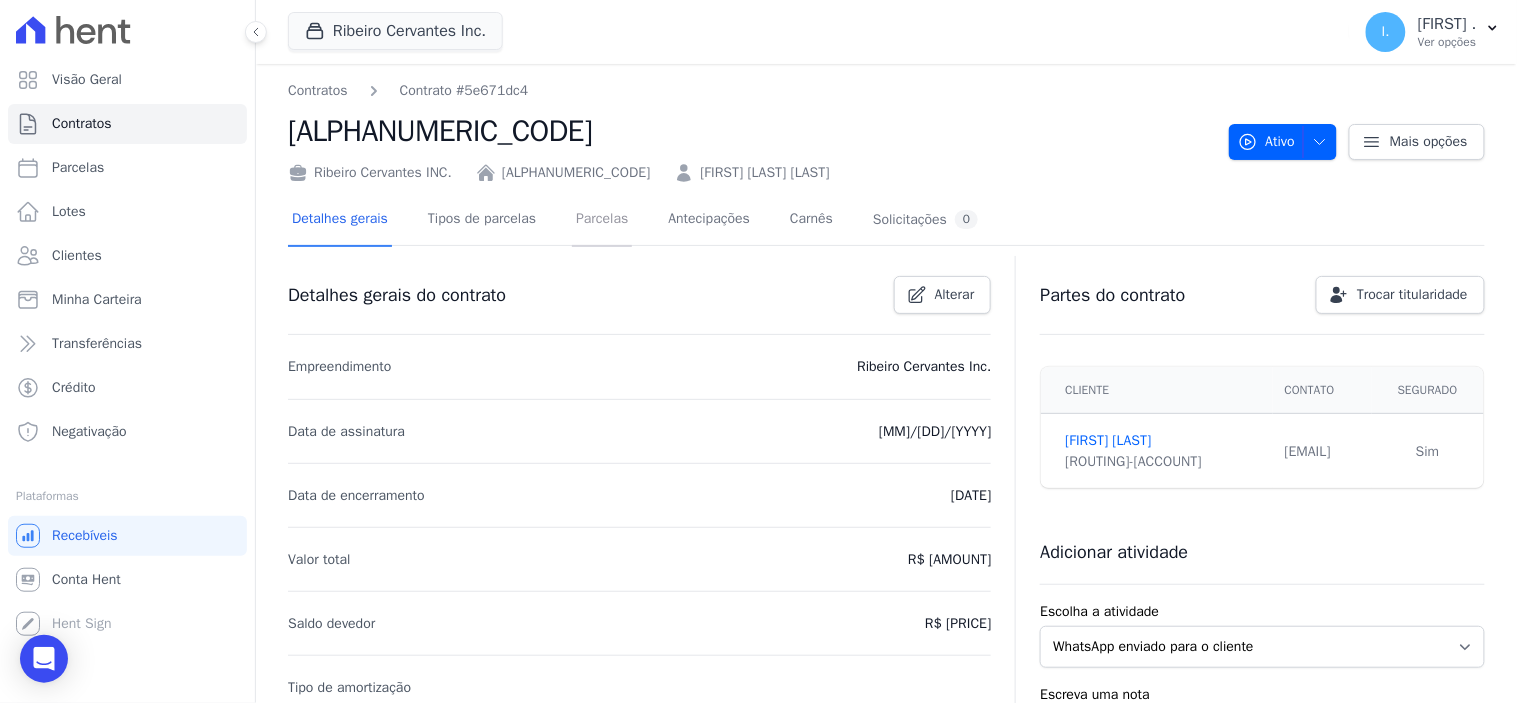click on "Parcelas" at bounding box center [602, 220] 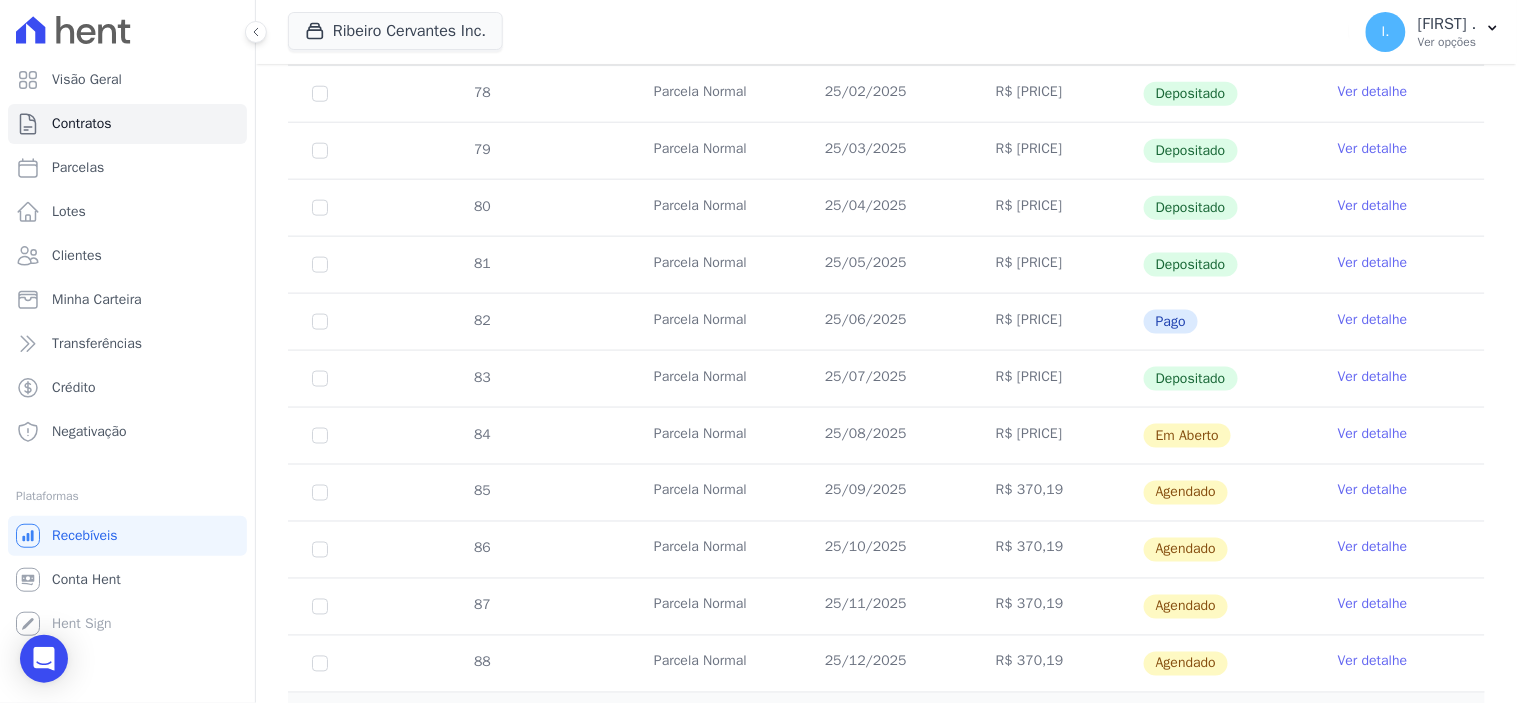 scroll, scrollTop: 555, scrollLeft: 0, axis: vertical 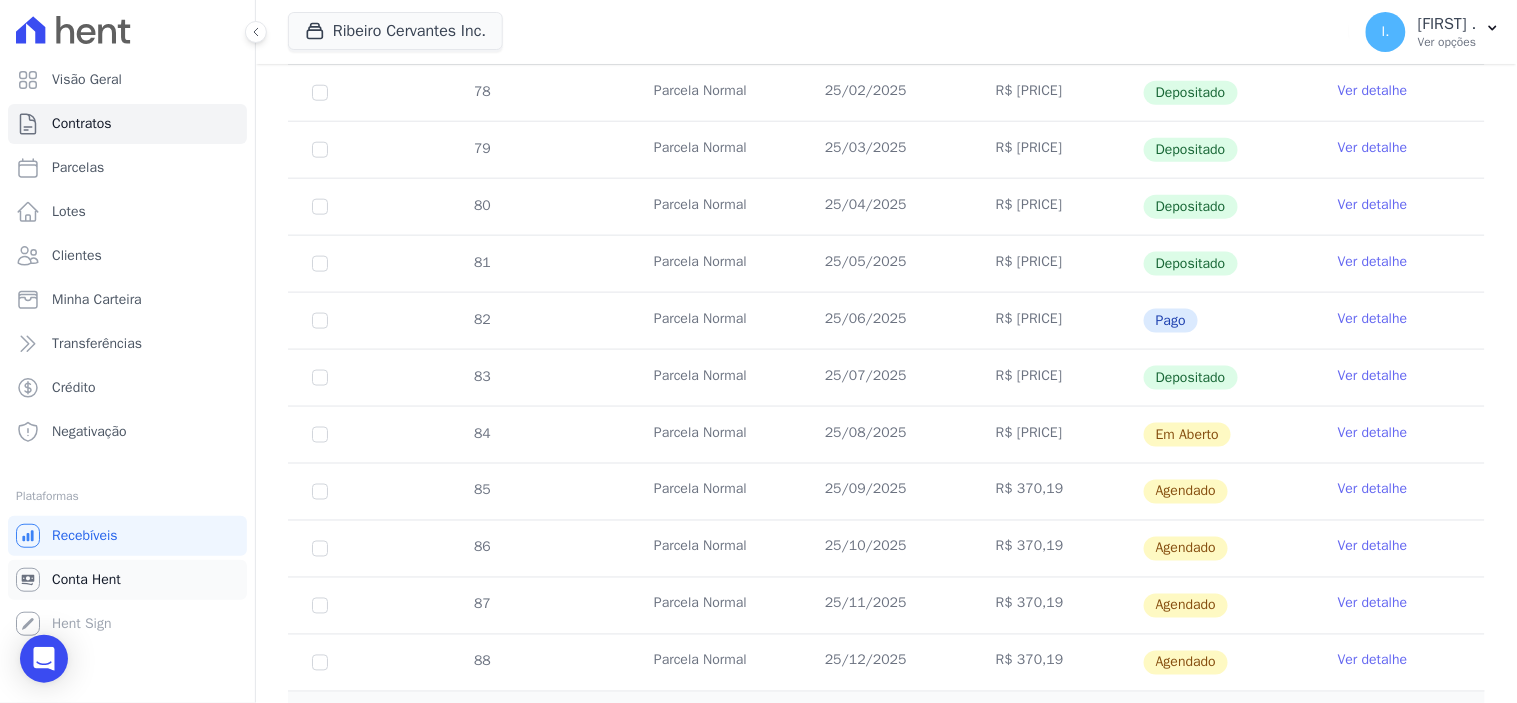 click on "Conta Hent" at bounding box center [86, 580] 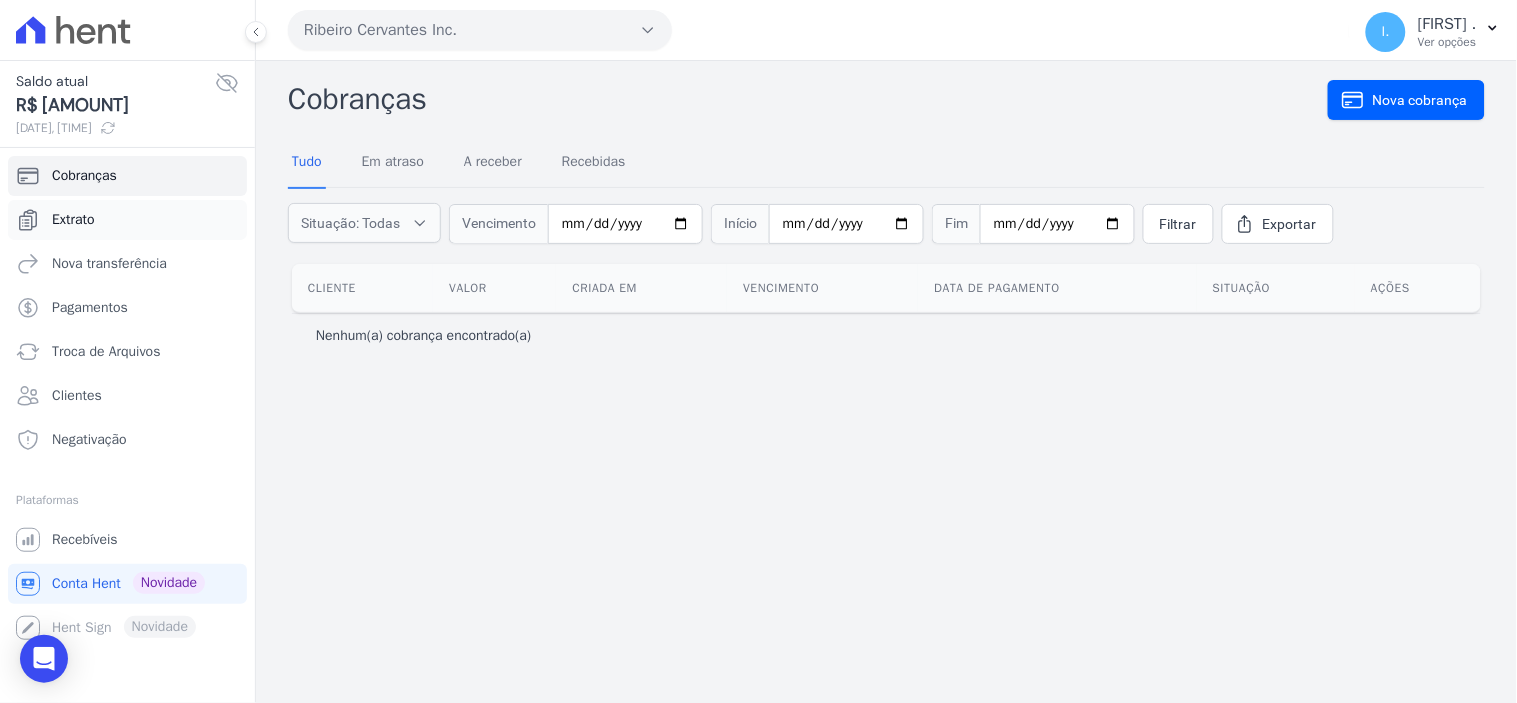click on "Extrato" at bounding box center (73, 220) 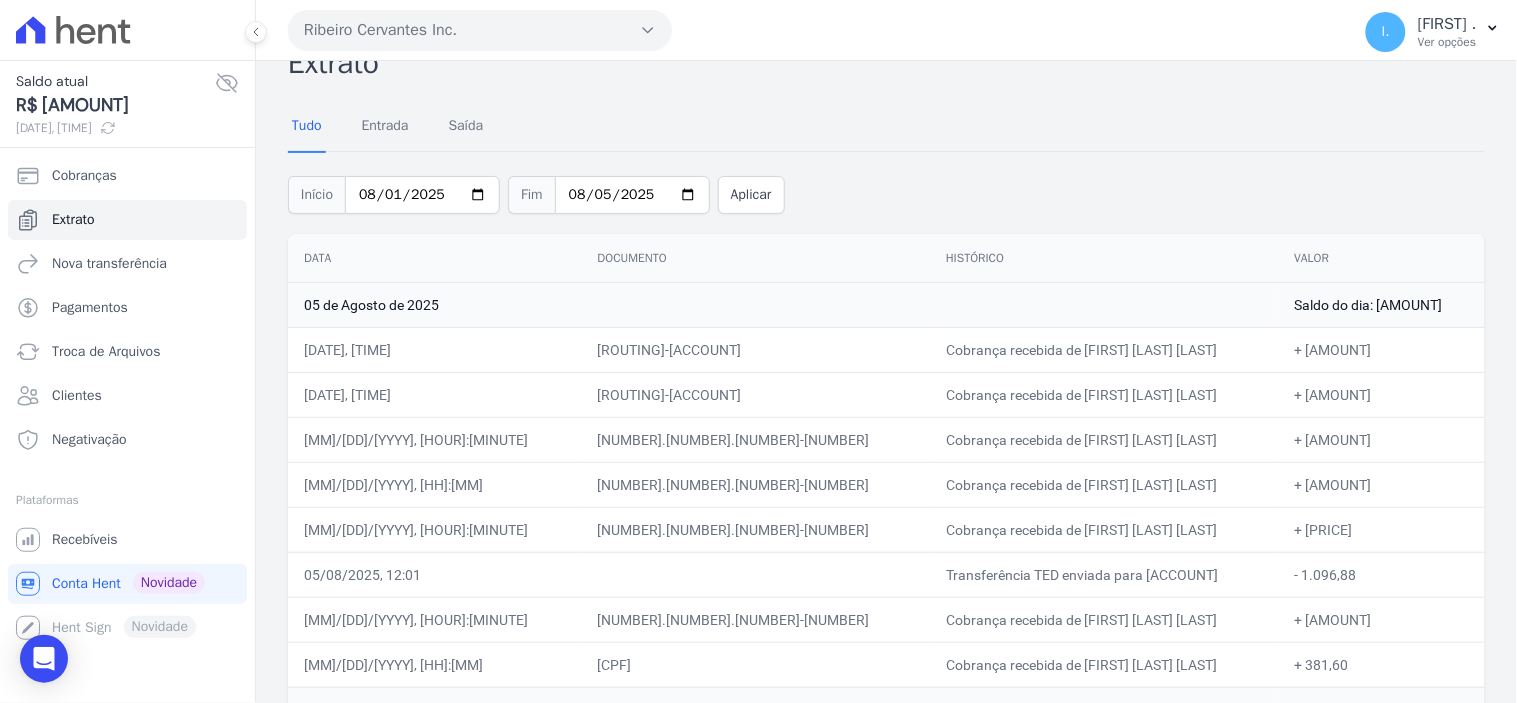 scroll, scrollTop: 0, scrollLeft: 0, axis: both 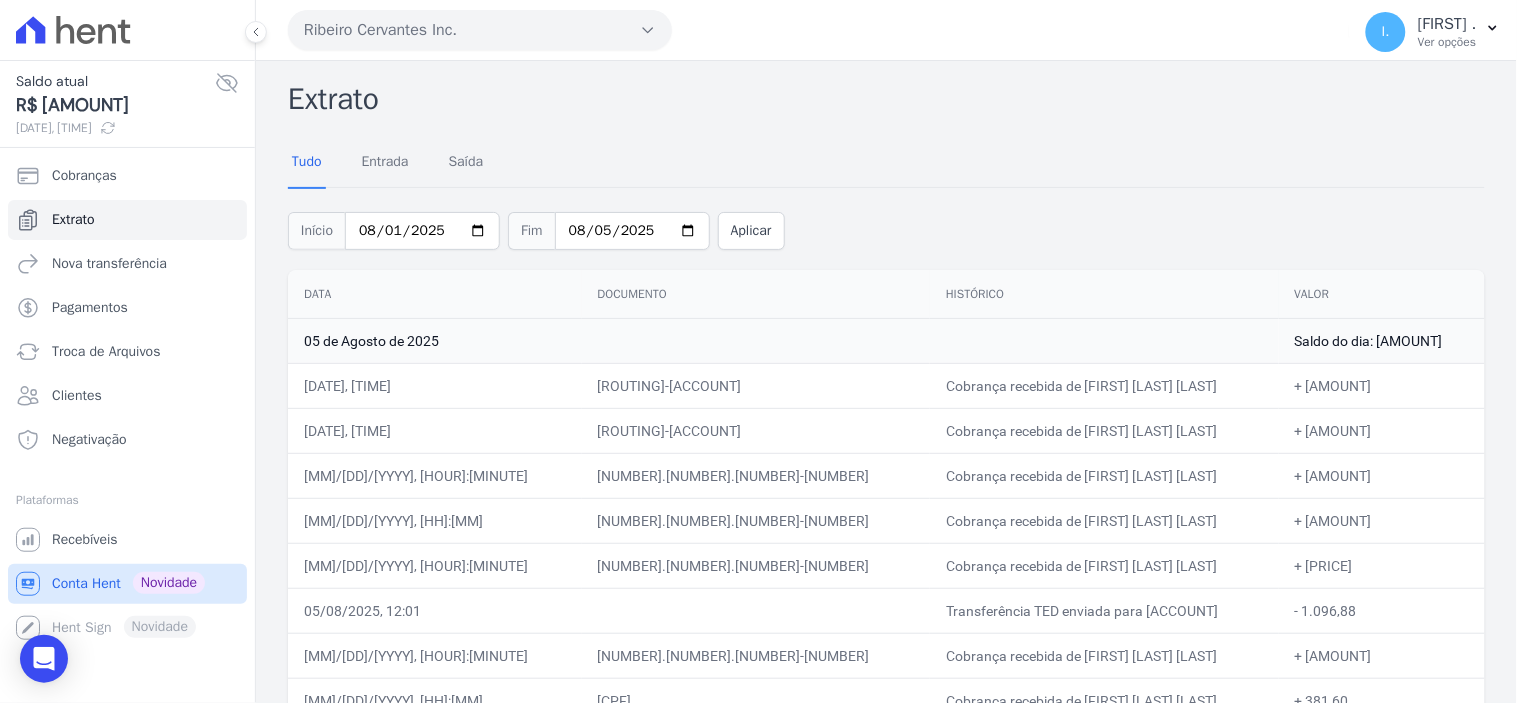 click on "Conta Hent
Novidade" at bounding box center (127, 584) 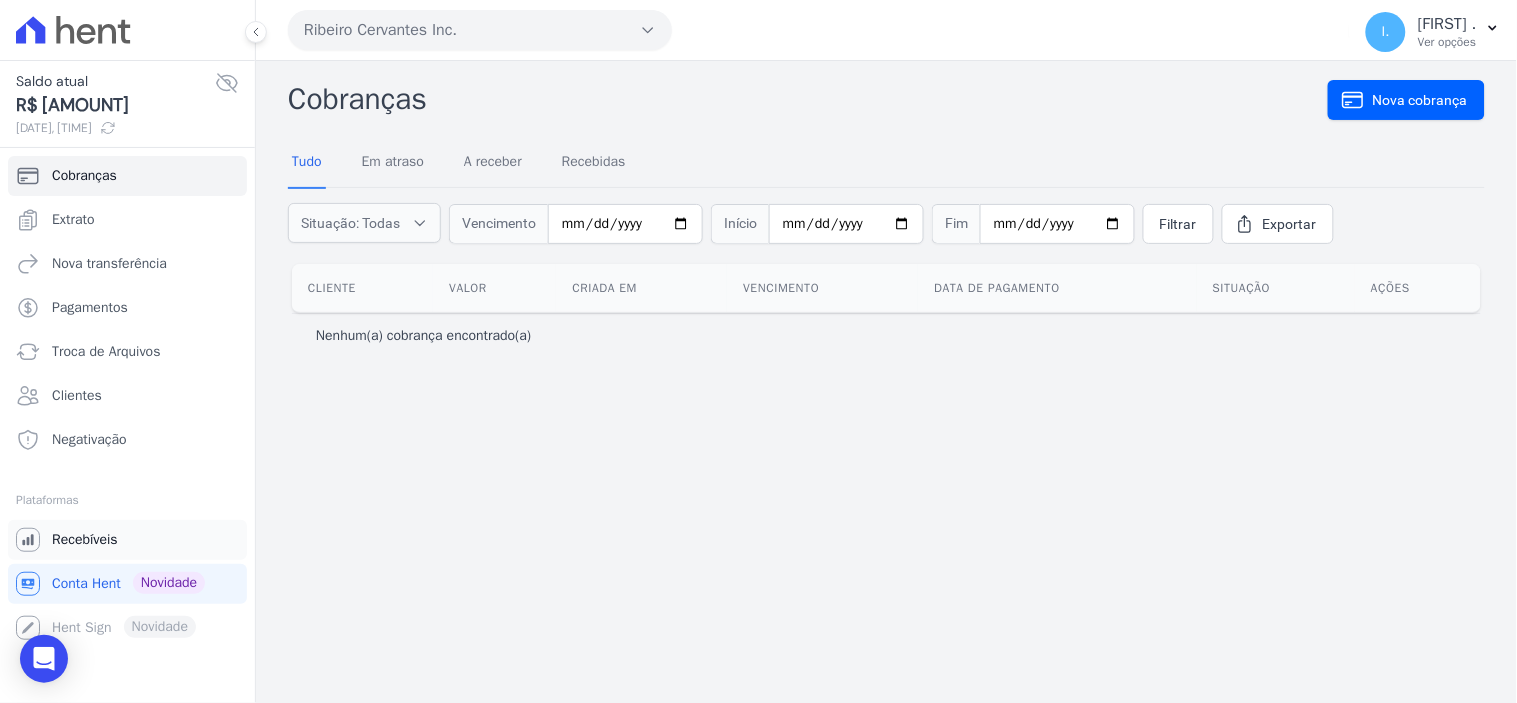 click on "Recebíveis" at bounding box center (85, 540) 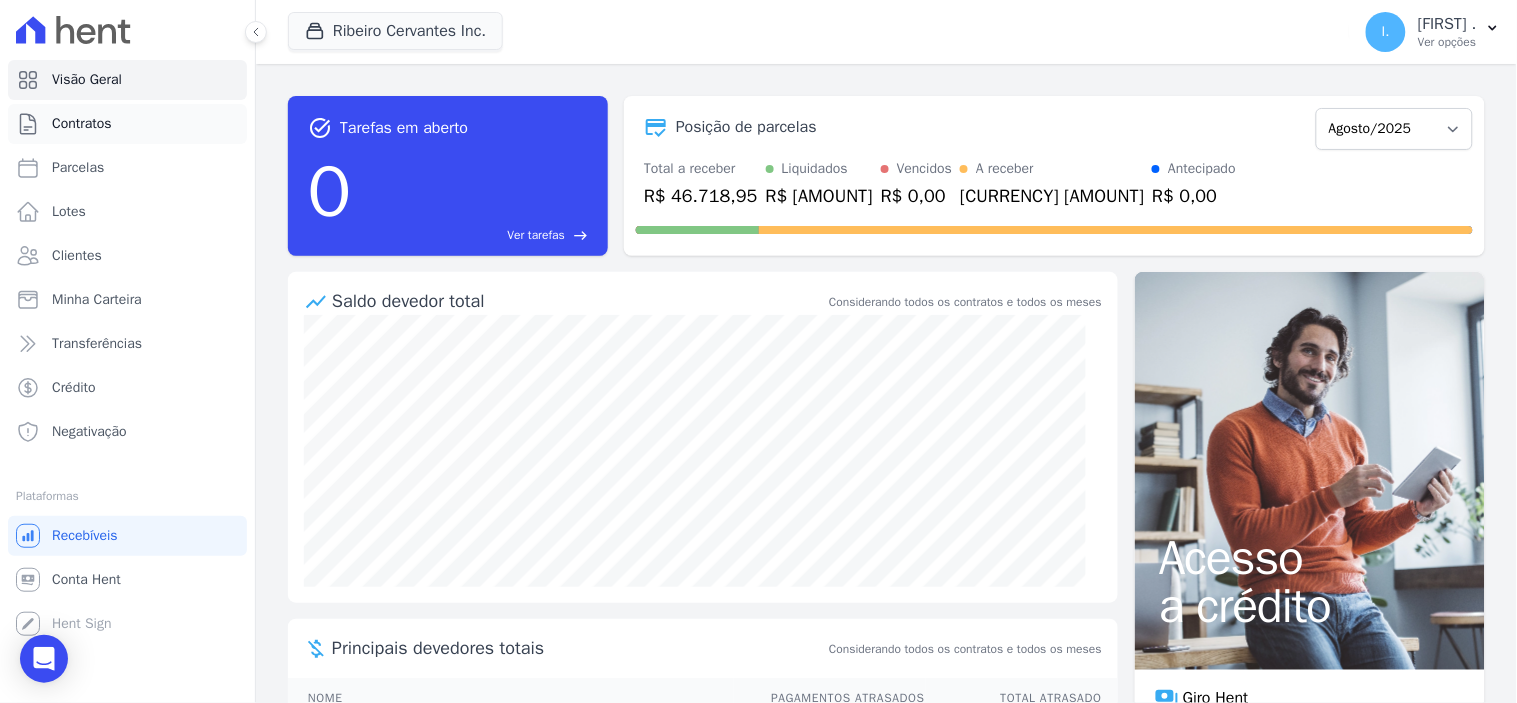 click on "Contratos" at bounding box center (82, 124) 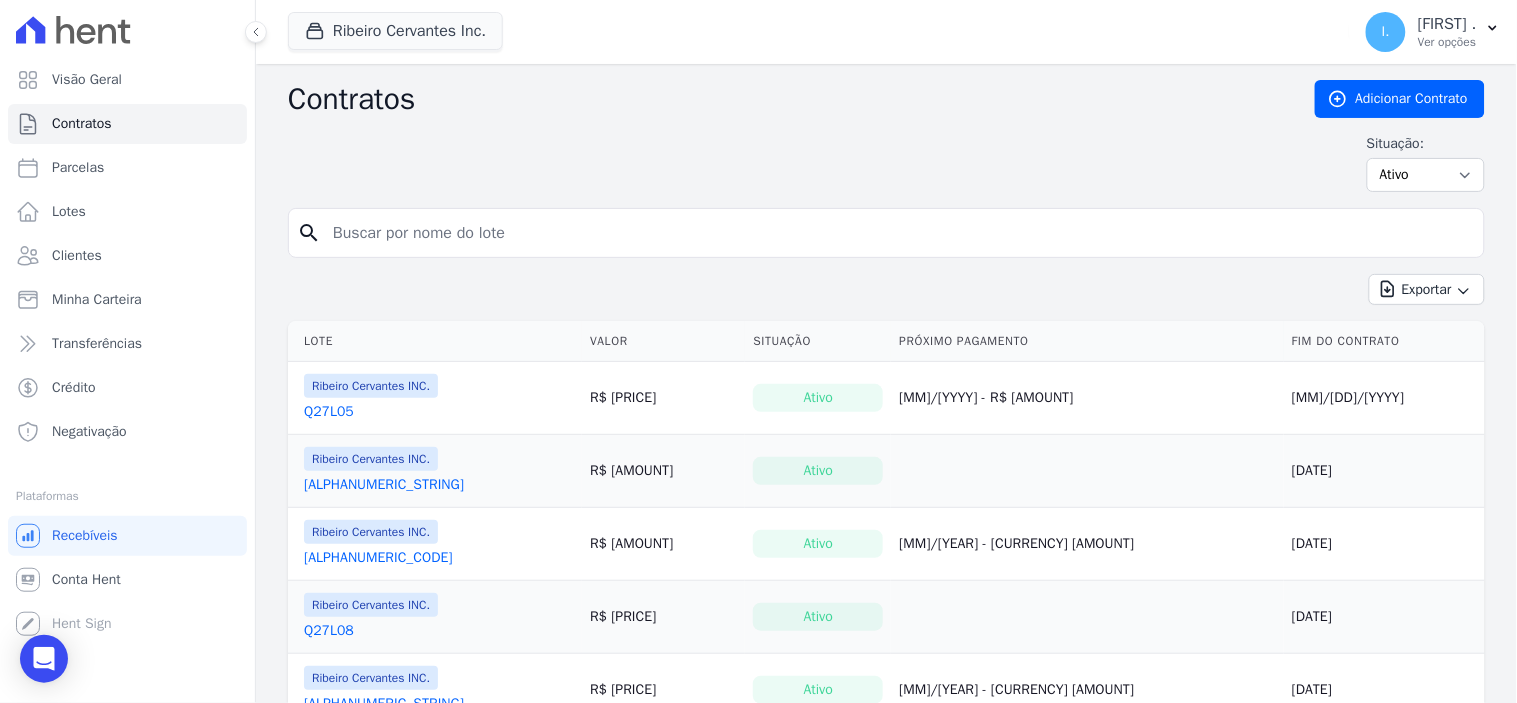 click at bounding box center (898, 233) 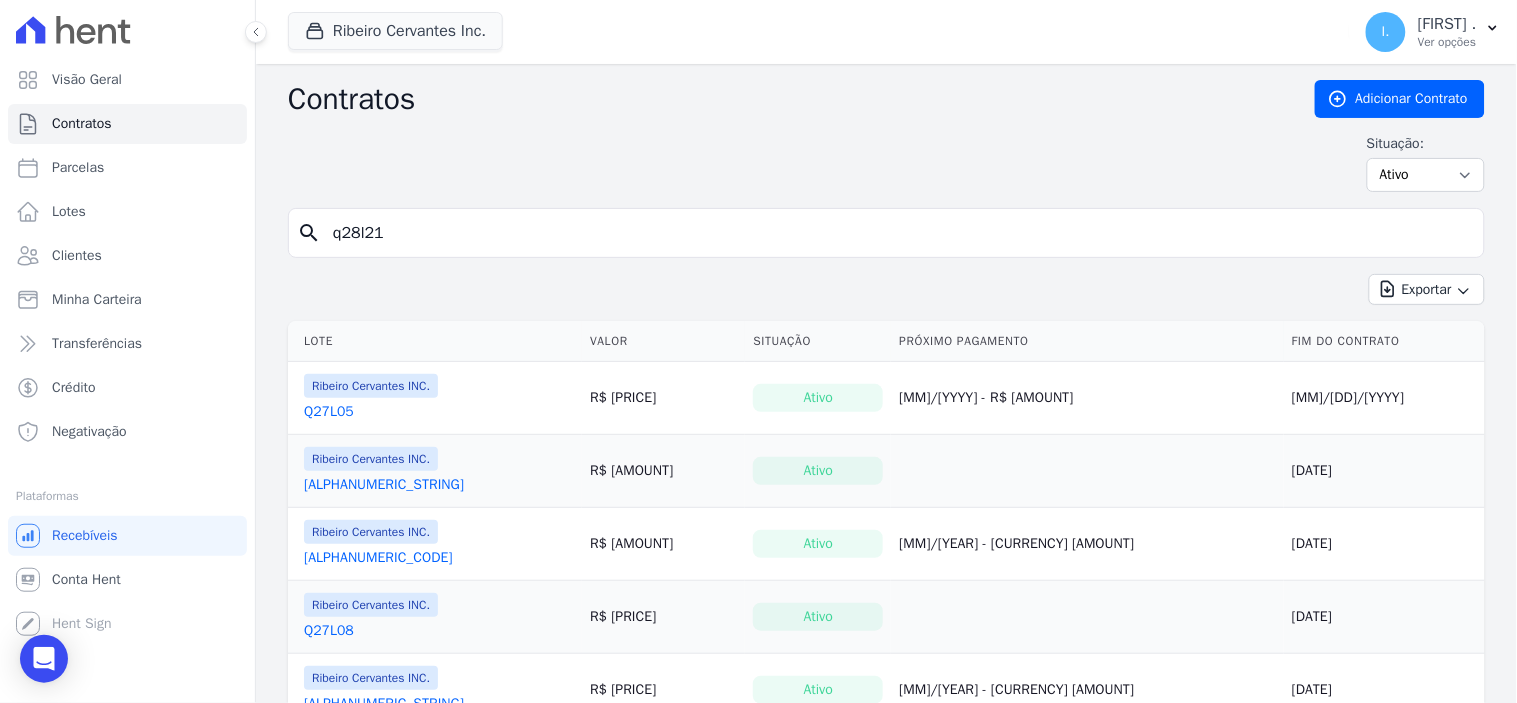 type on "q28l21" 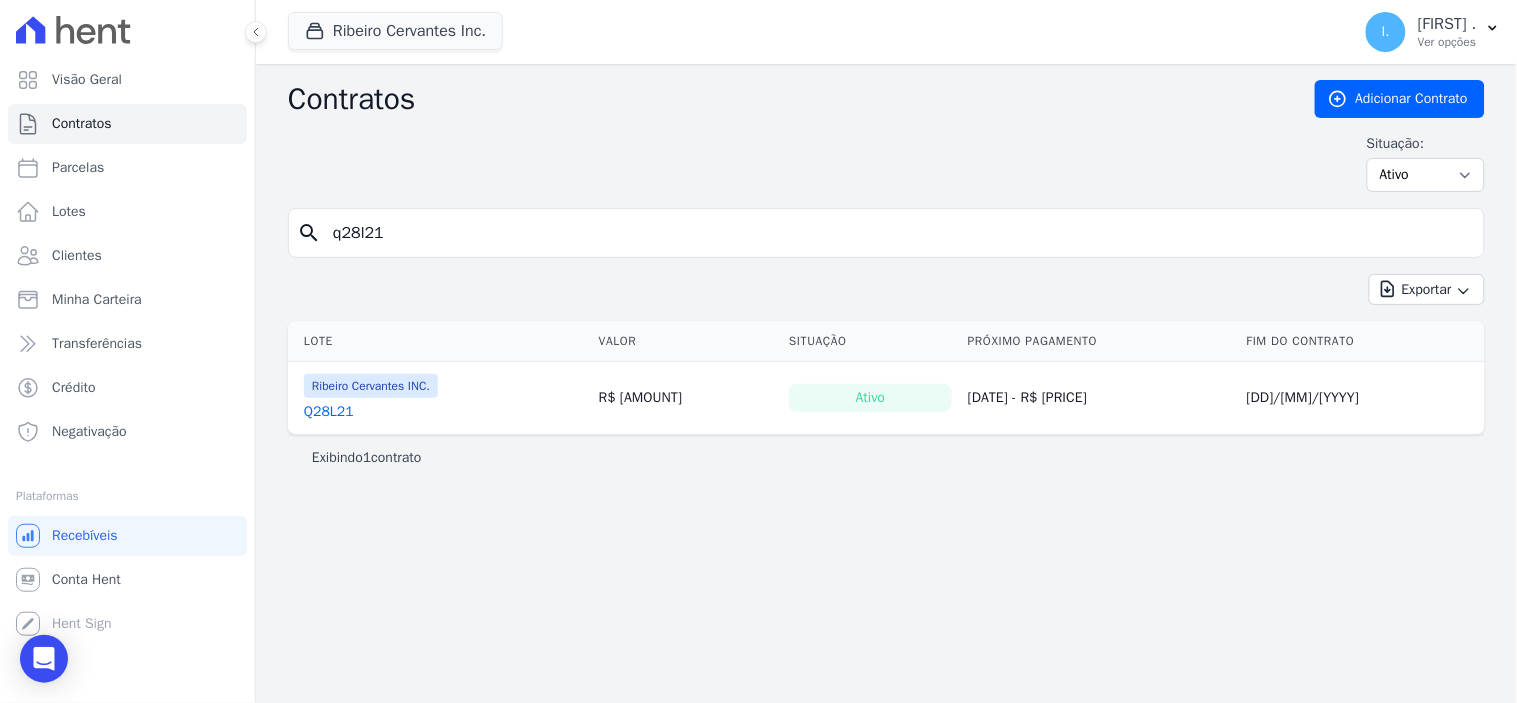 click on "Q28L21" at bounding box center [329, 412] 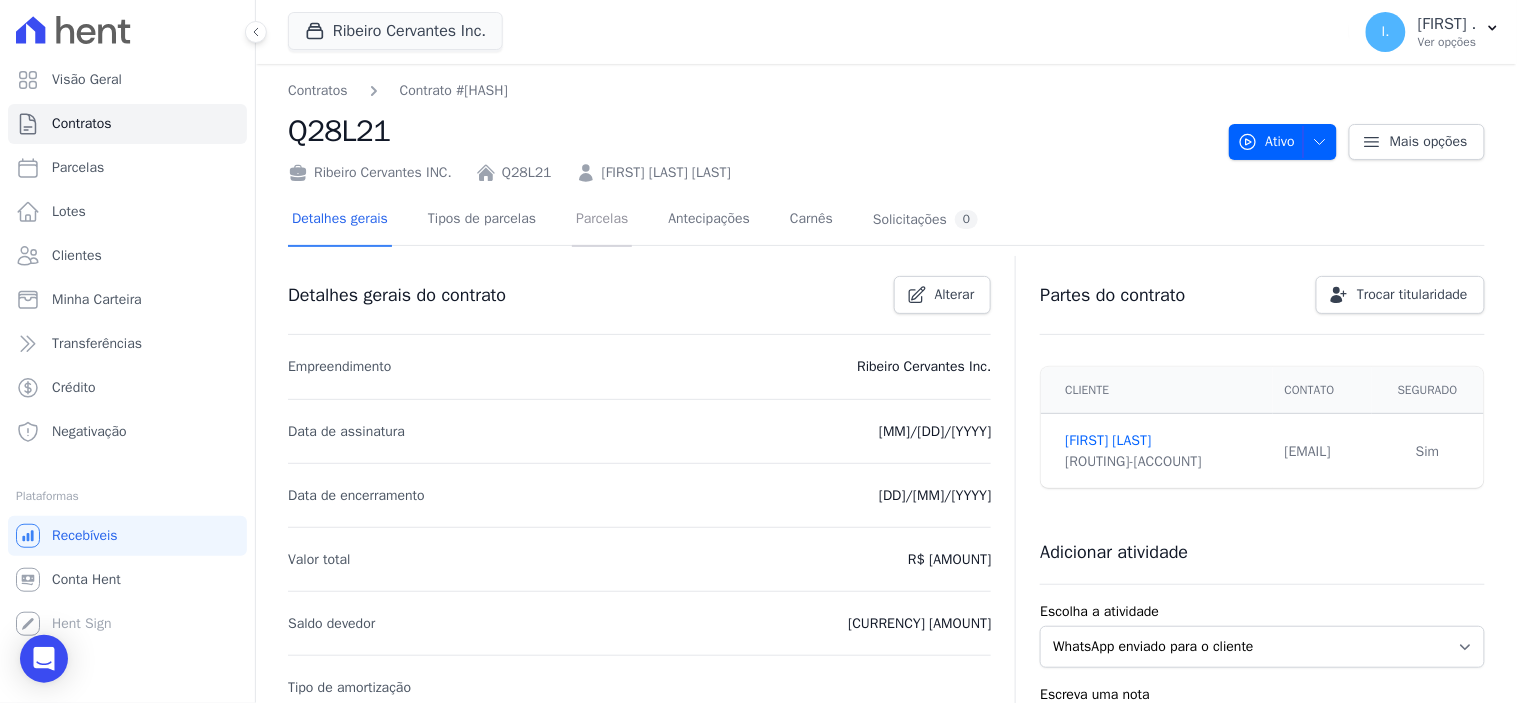 click on "Parcelas" at bounding box center (602, 220) 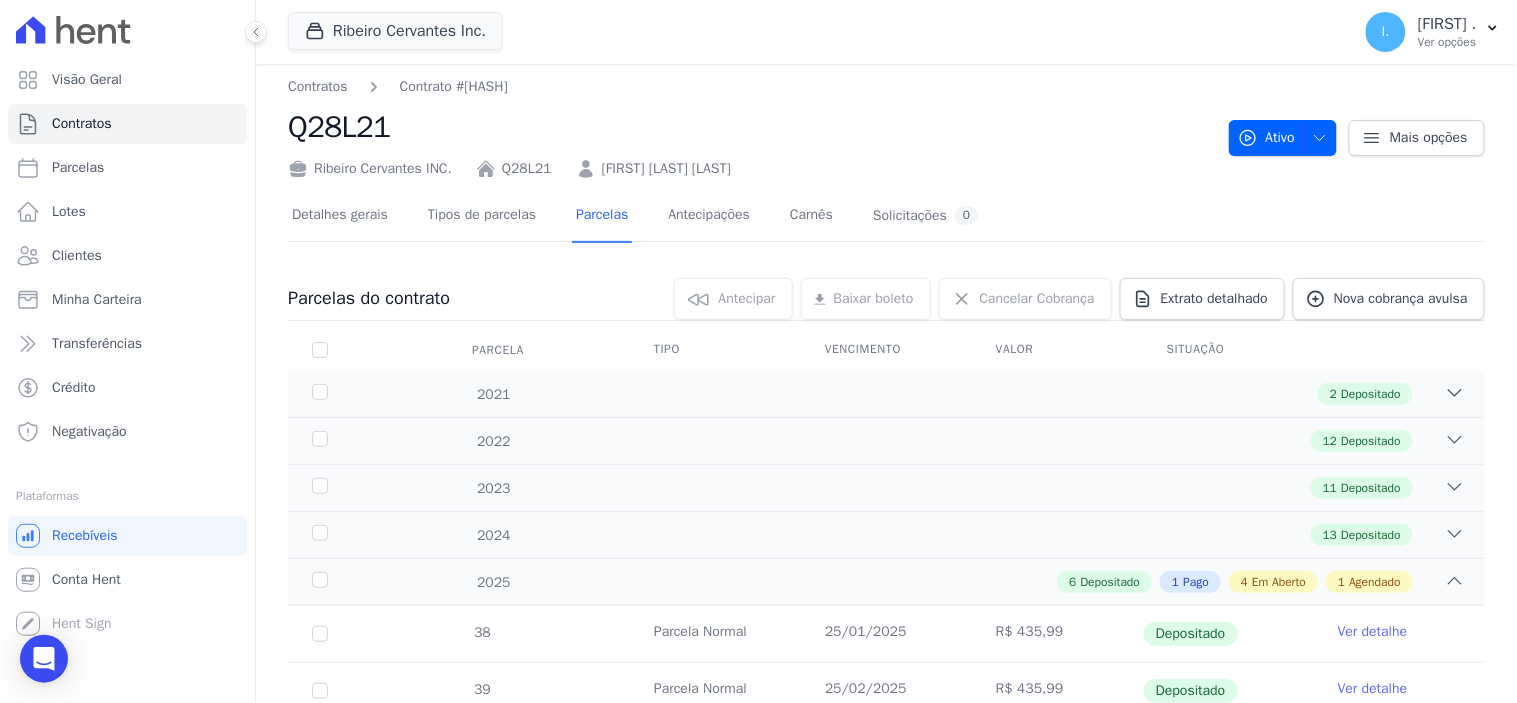 scroll, scrollTop: 0, scrollLeft: 0, axis: both 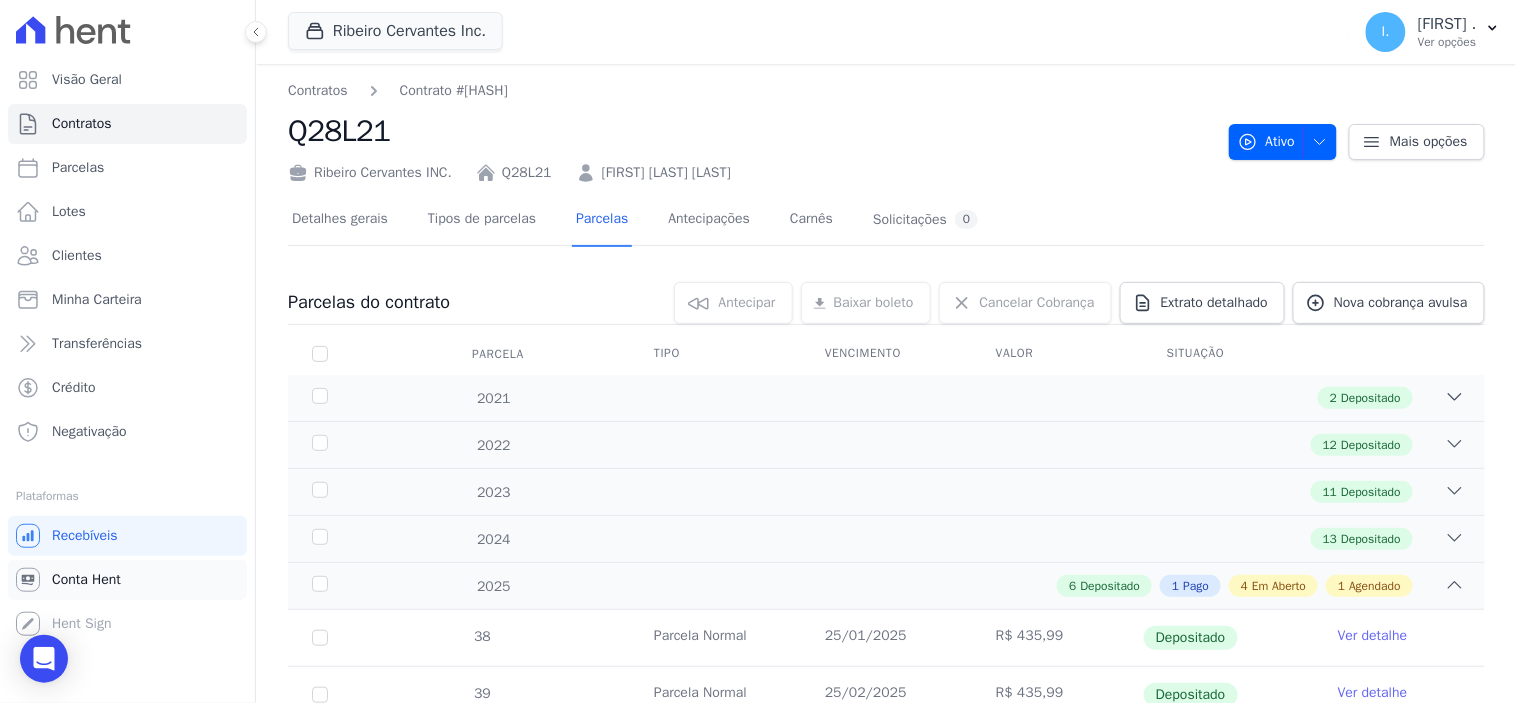 click on "Conta Hent" at bounding box center (86, 580) 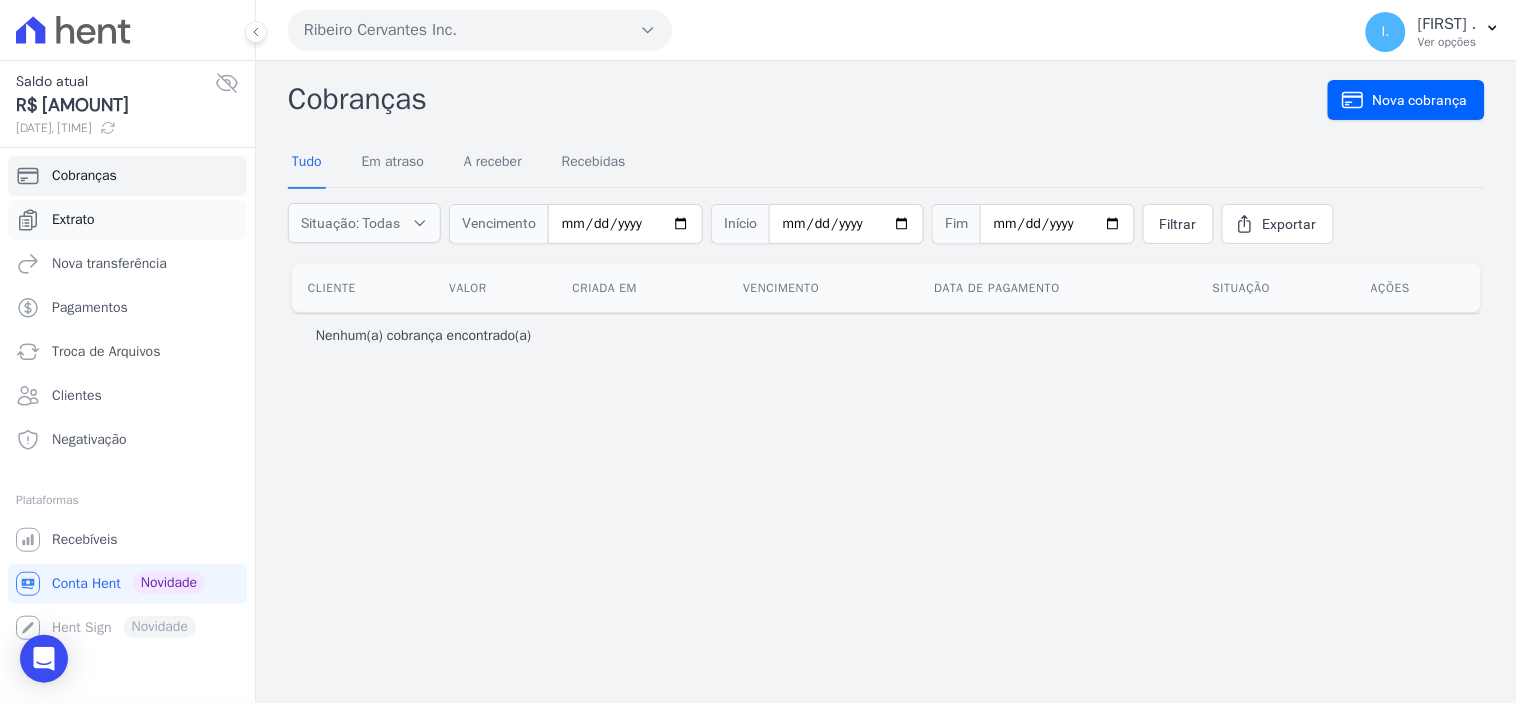 click on "Extrato" at bounding box center [127, 220] 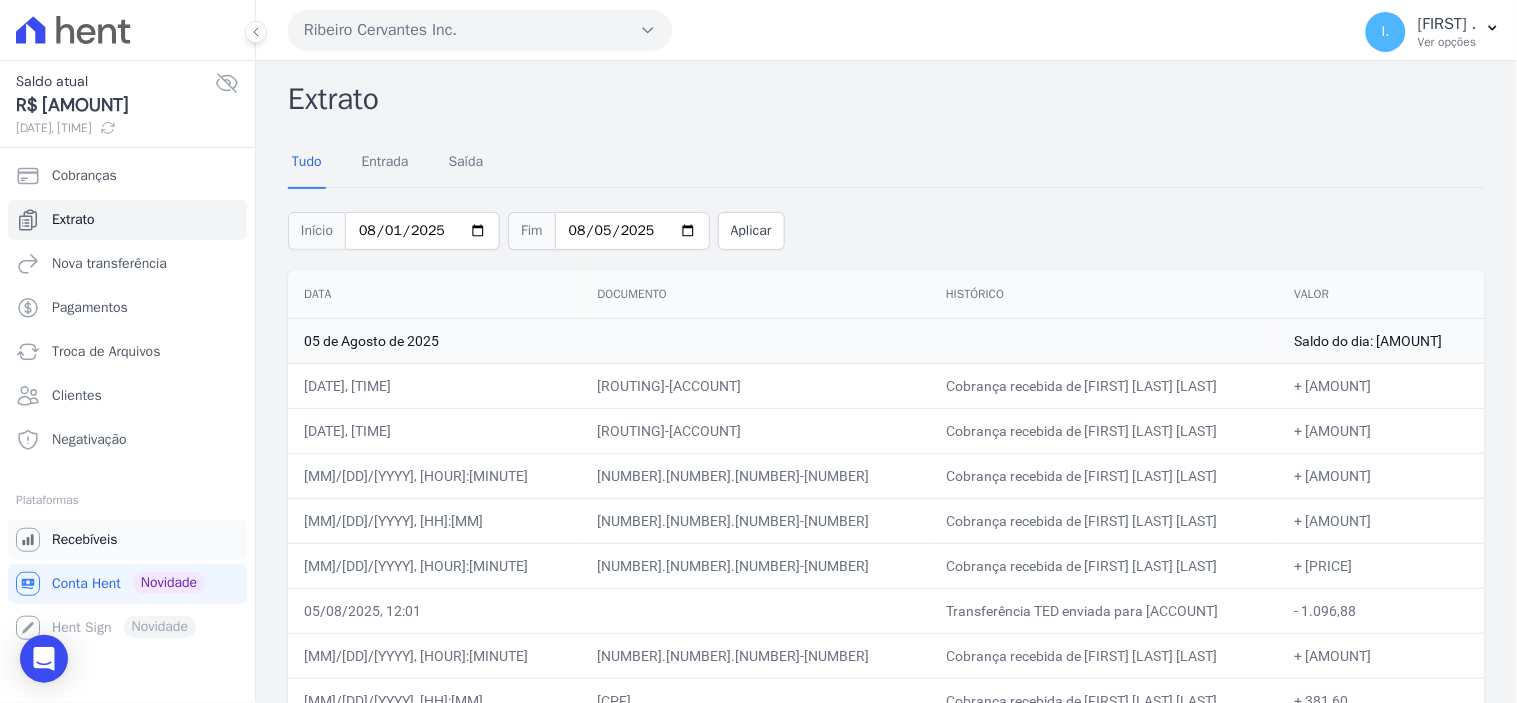 click on "Recebíveis" at bounding box center [85, 540] 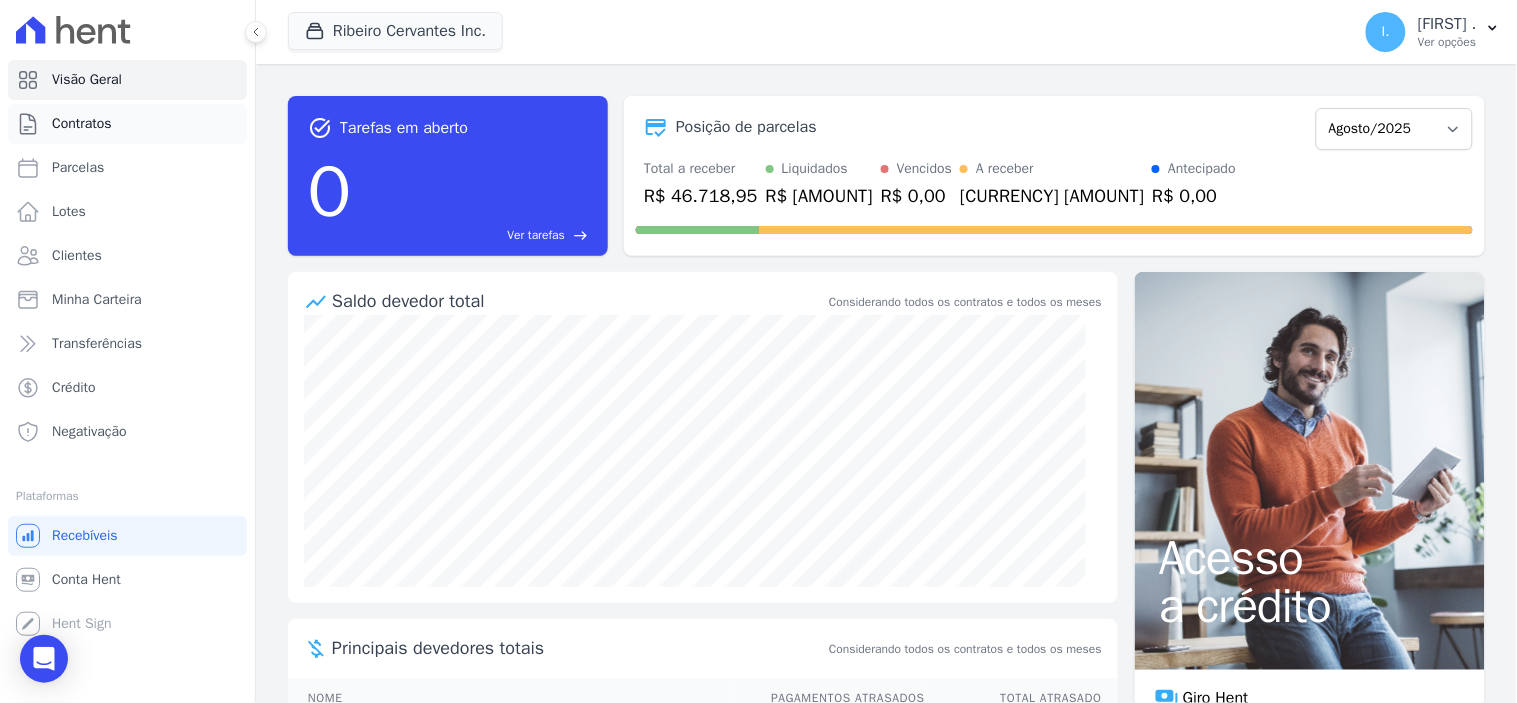 click on "Contratos" at bounding box center [82, 124] 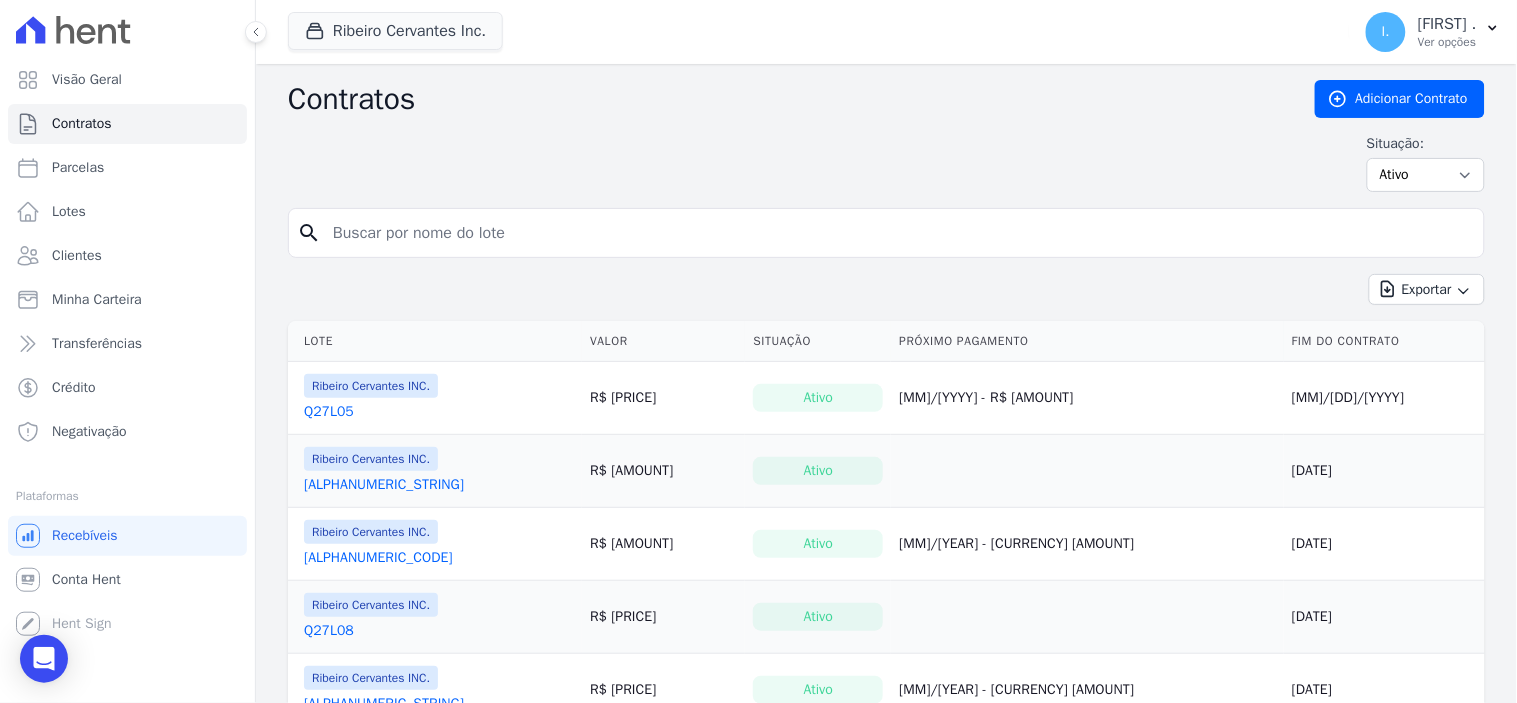 click at bounding box center (898, 233) 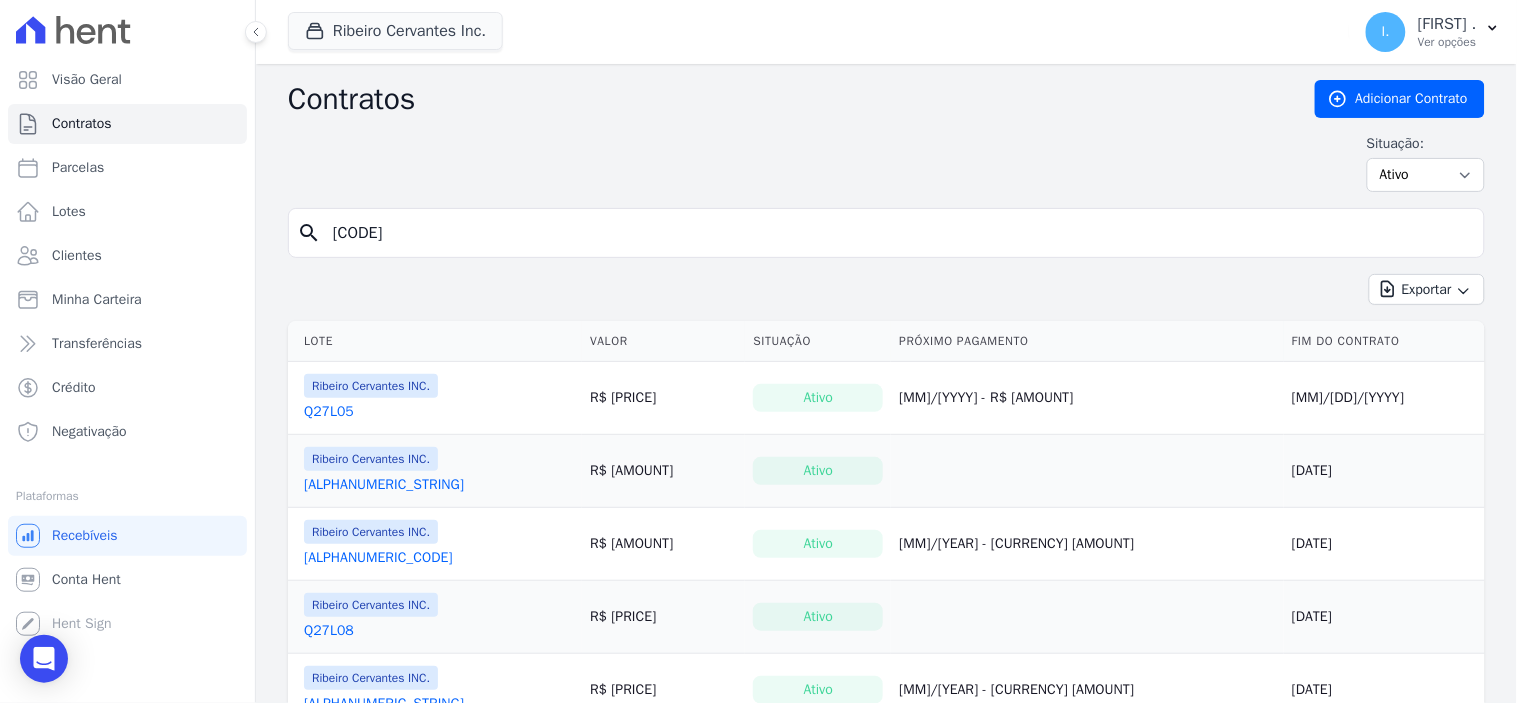 type on "[CODE]" 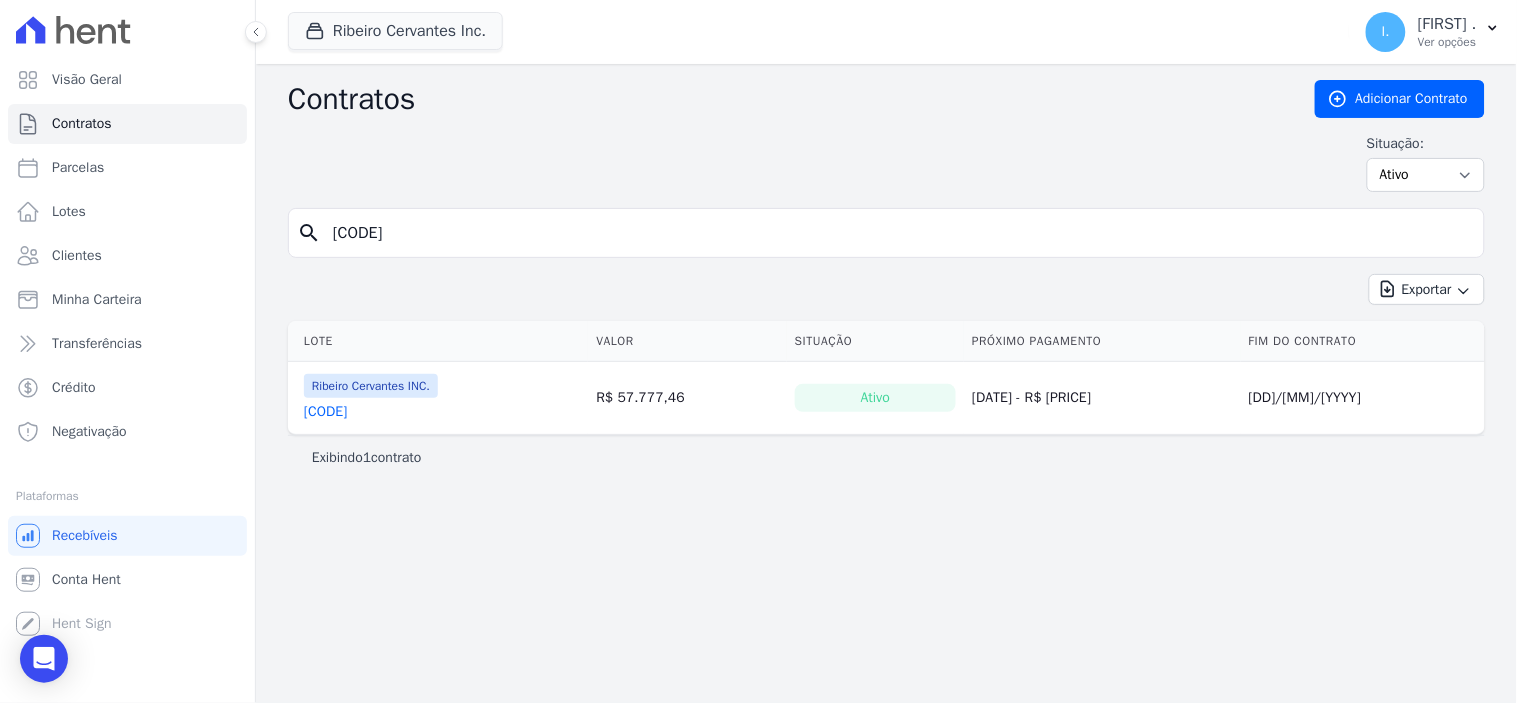 click on "[CODE]" at bounding box center (325, 412) 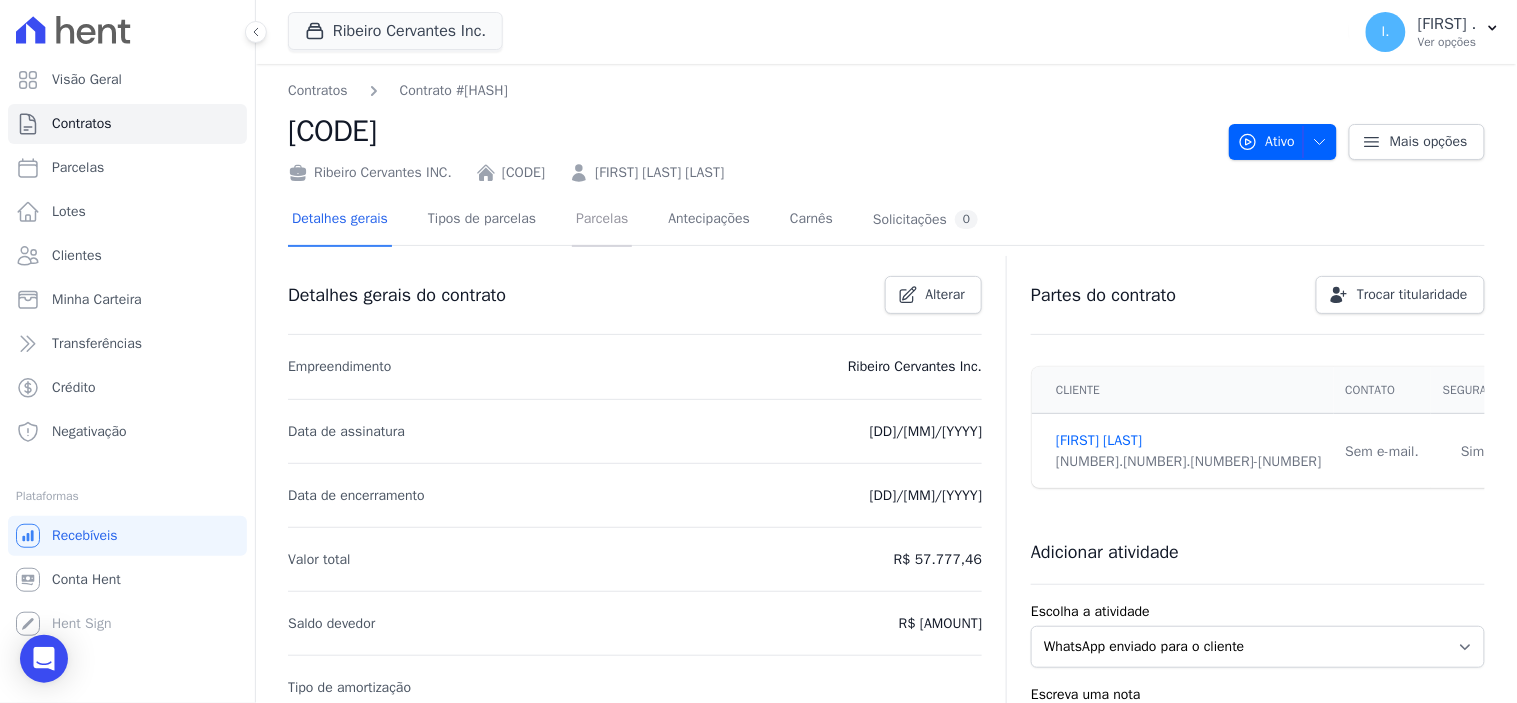 click on "Parcelas" at bounding box center (602, 220) 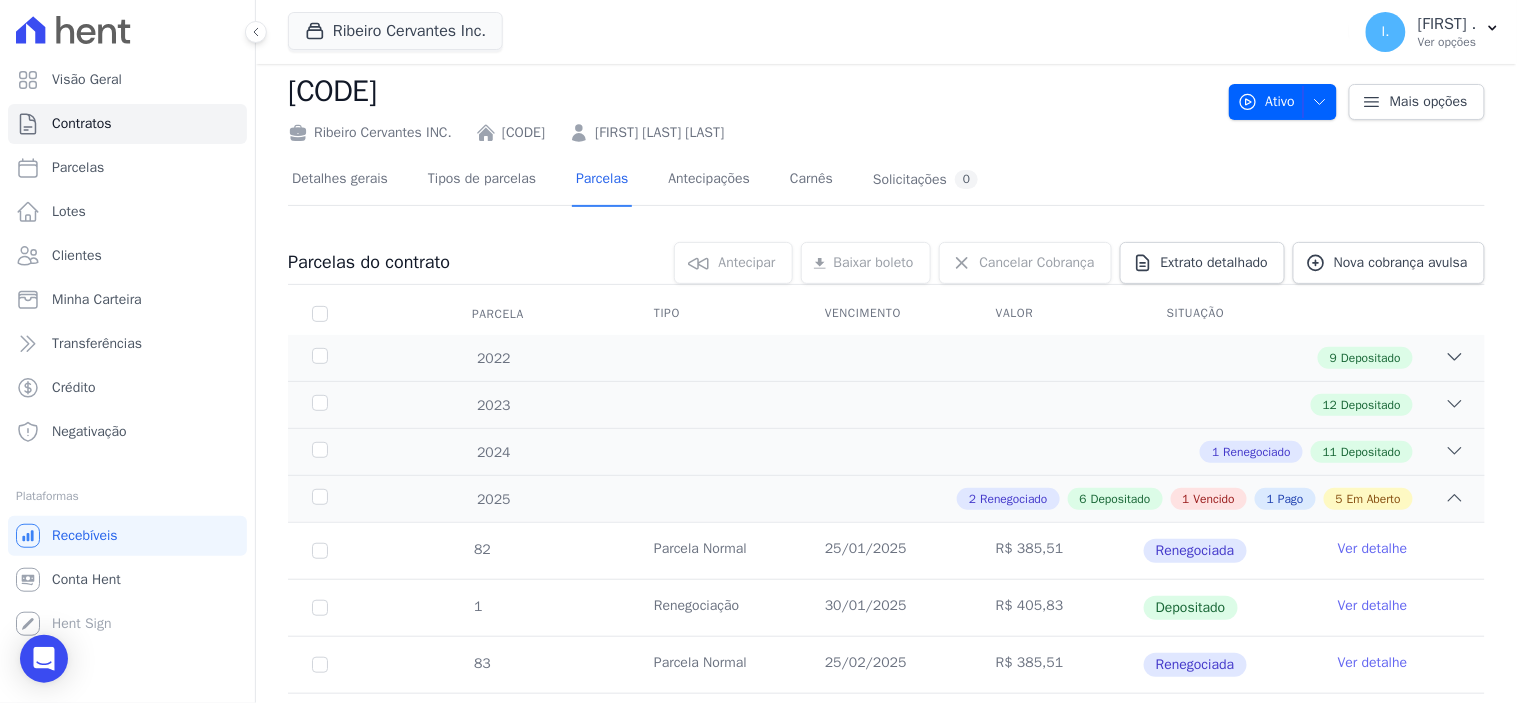 scroll, scrollTop: 0, scrollLeft: 0, axis: both 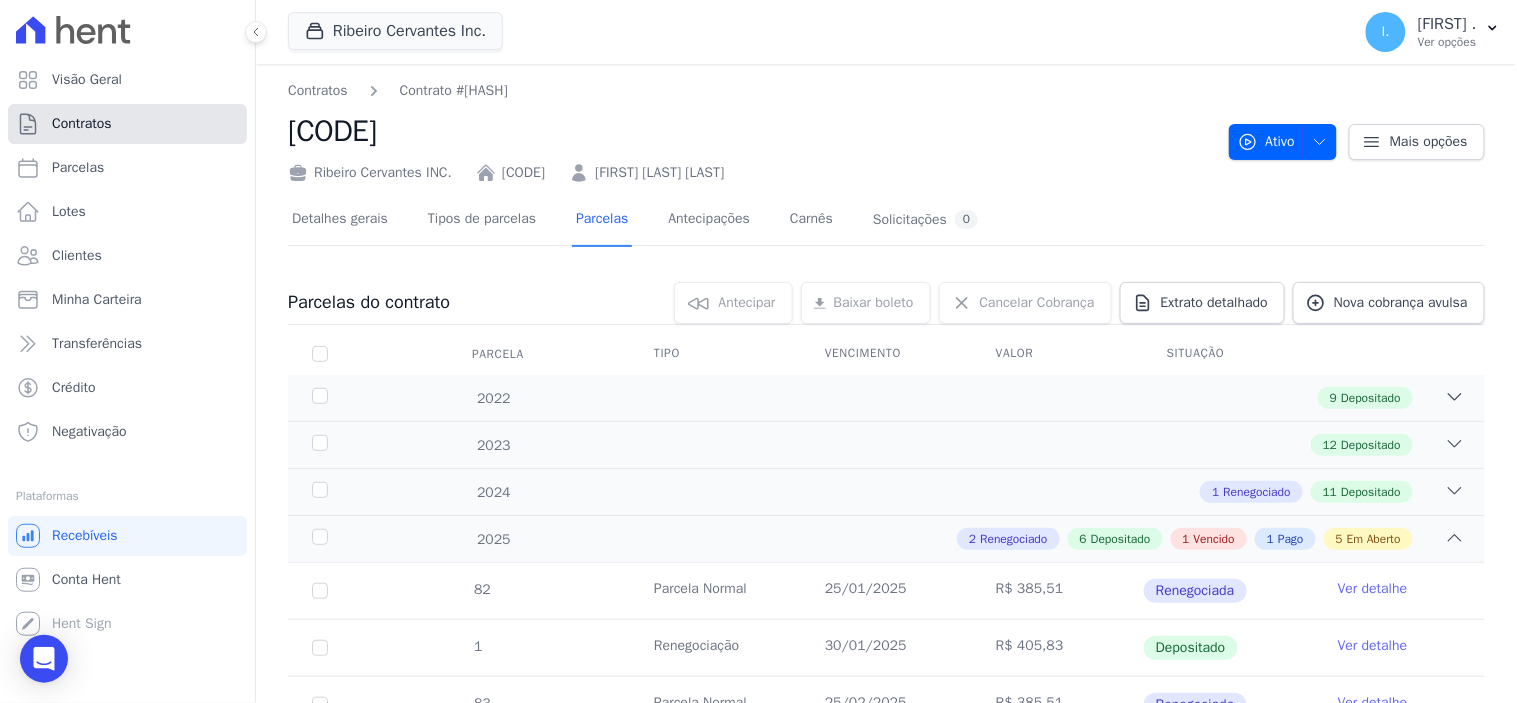 click on "Contratos" at bounding box center (82, 124) 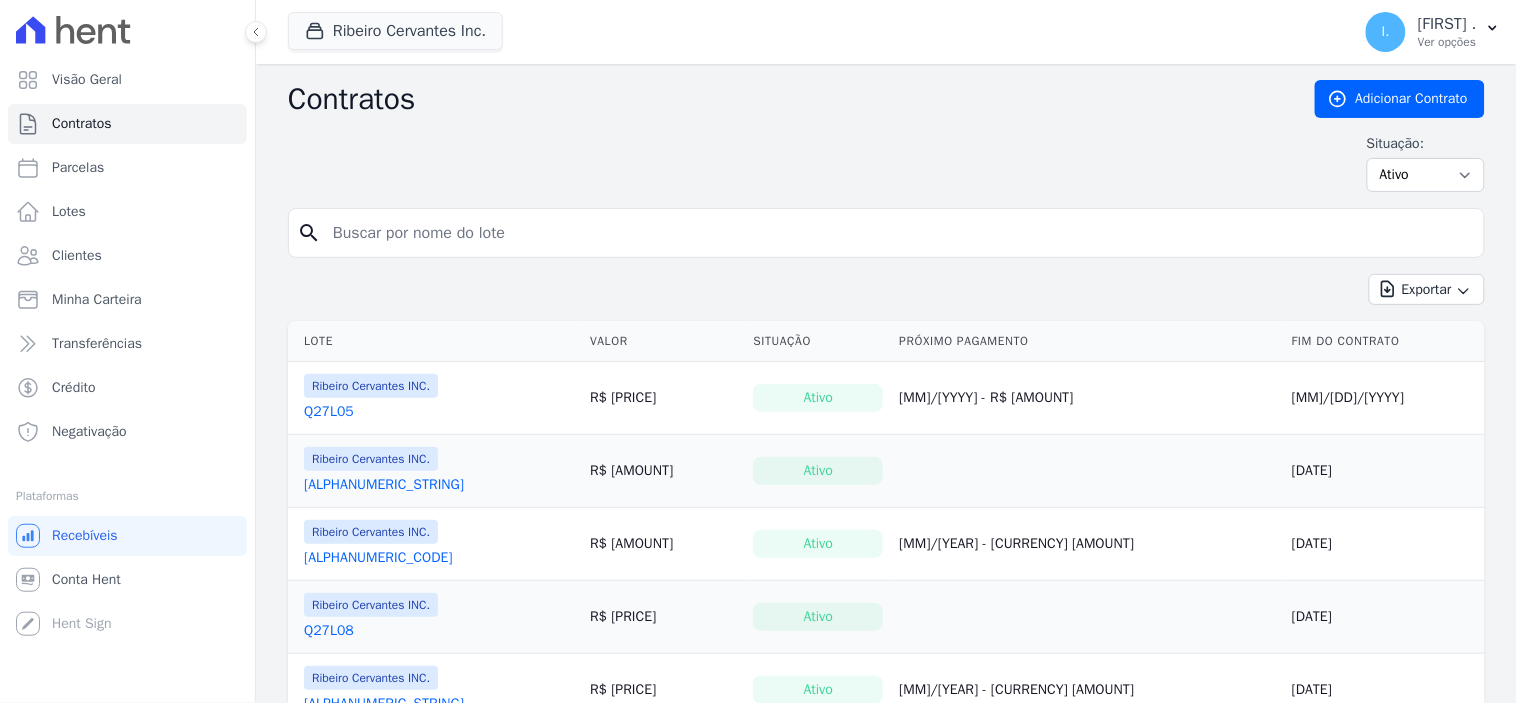click on "Contratos" at bounding box center (127, 124) 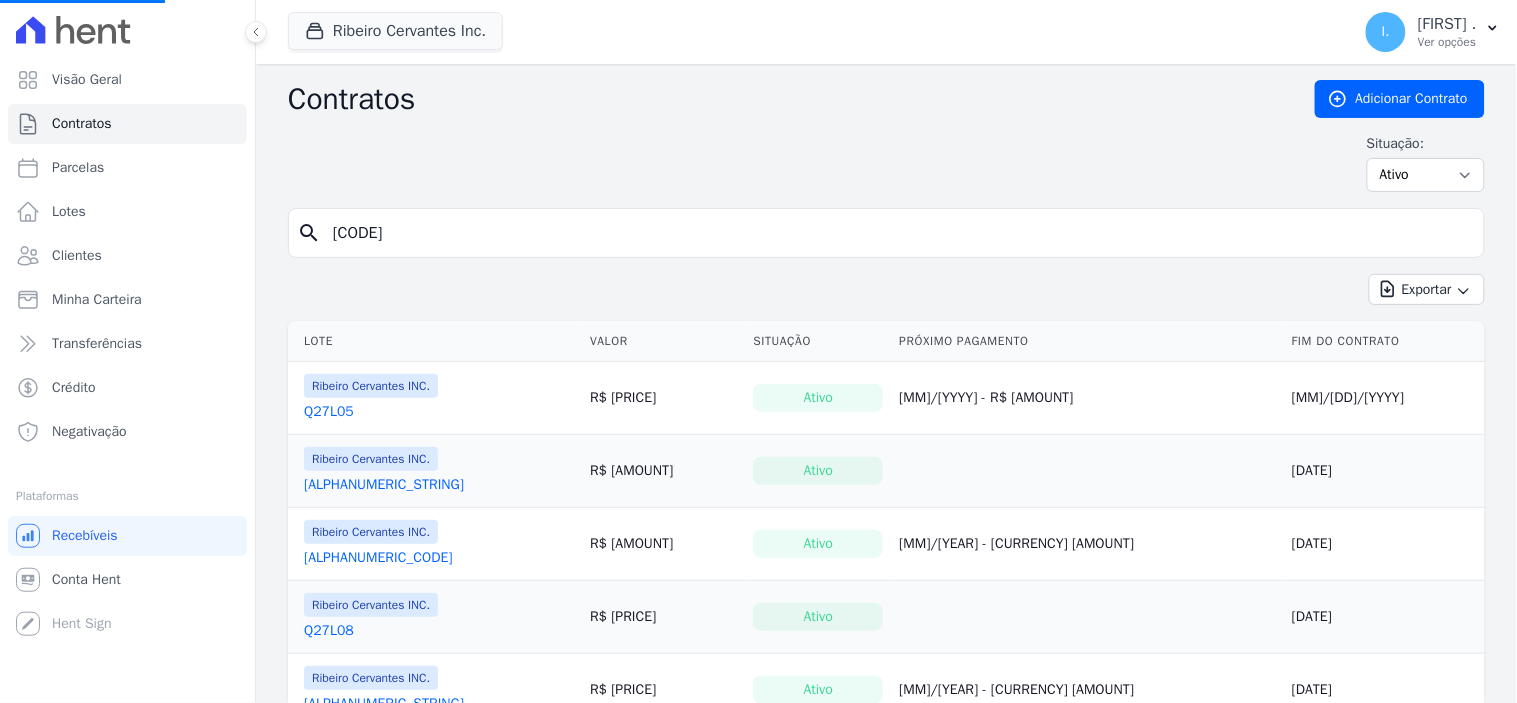 click on "[CODE]" at bounding box center (898, 233) 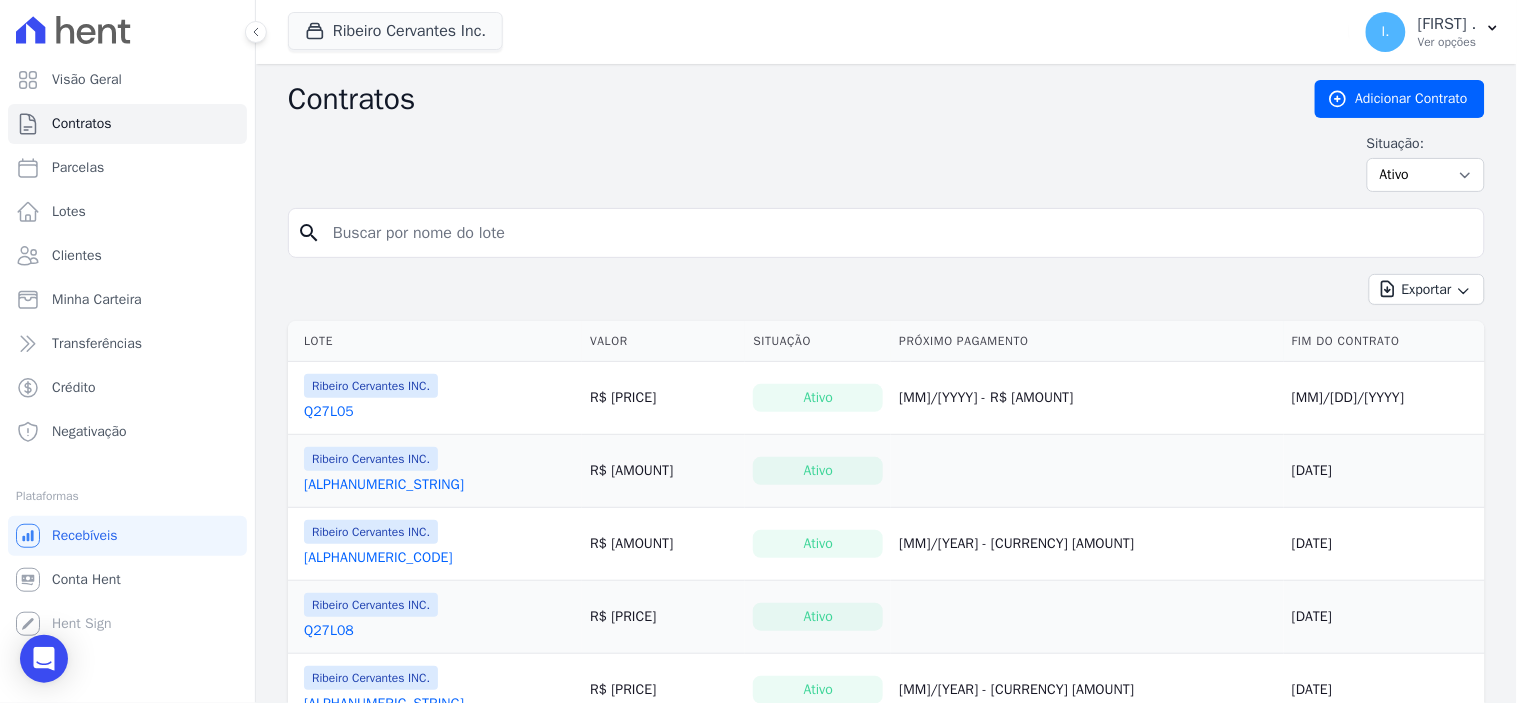 click at bounding box center [898, 233] 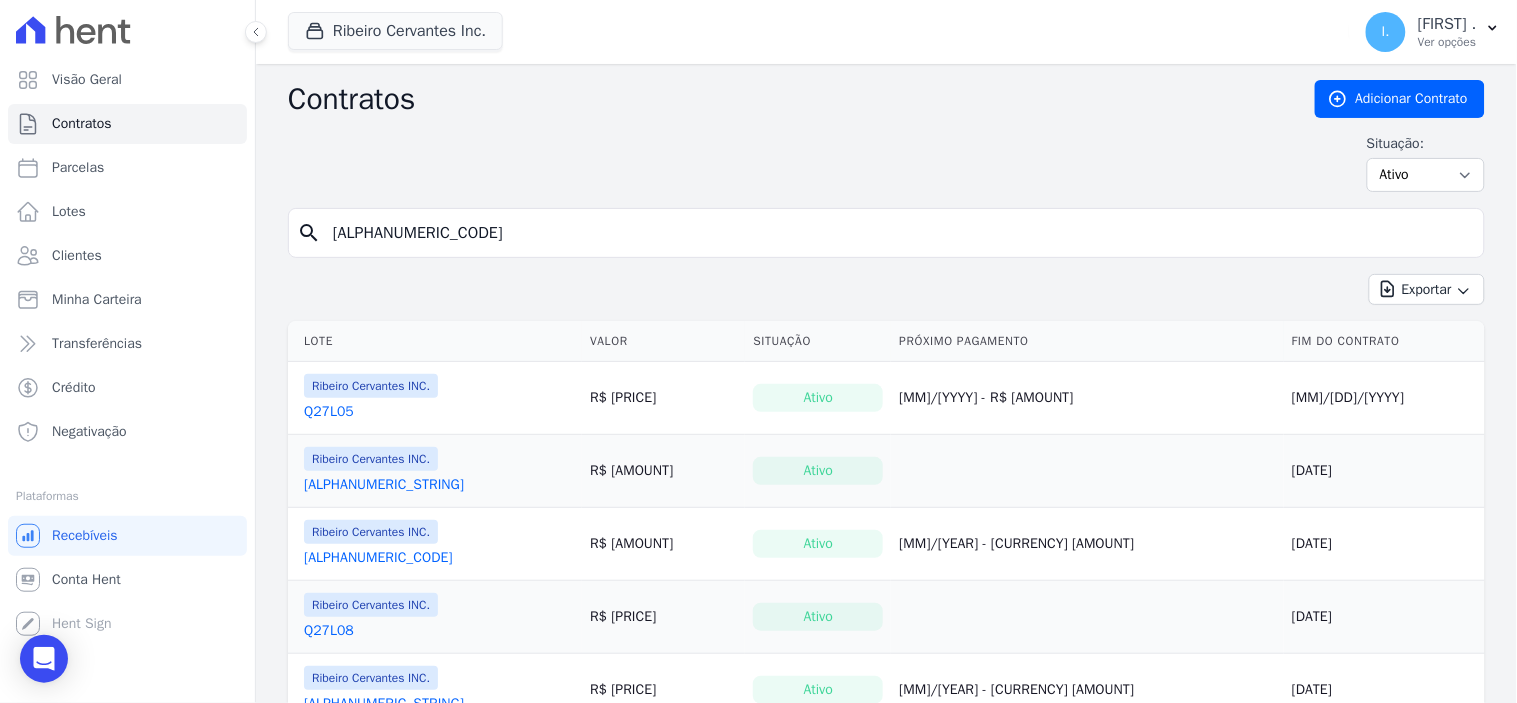 type on "[ALPHANUMERIC_CODE]" 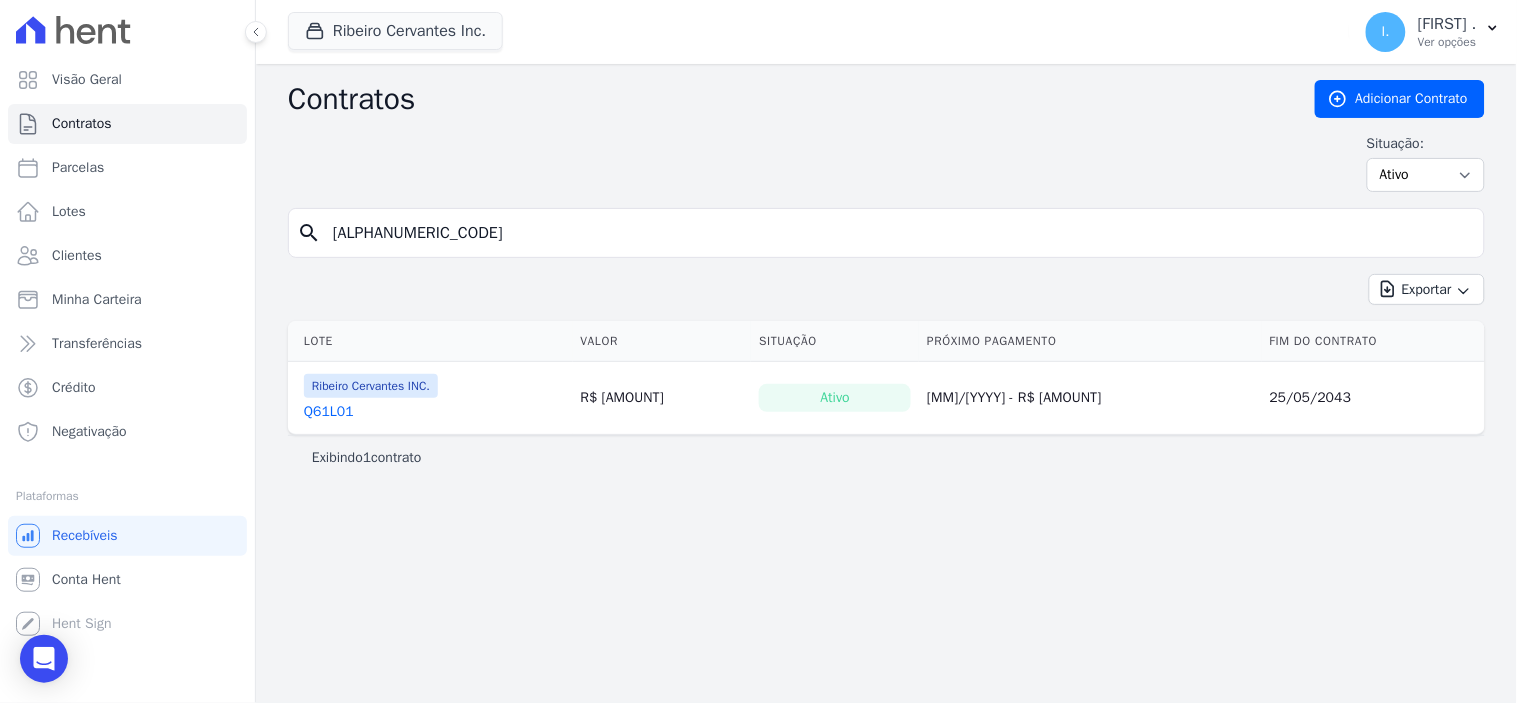 click on "Q61L01" at bounding box center [329, 412] 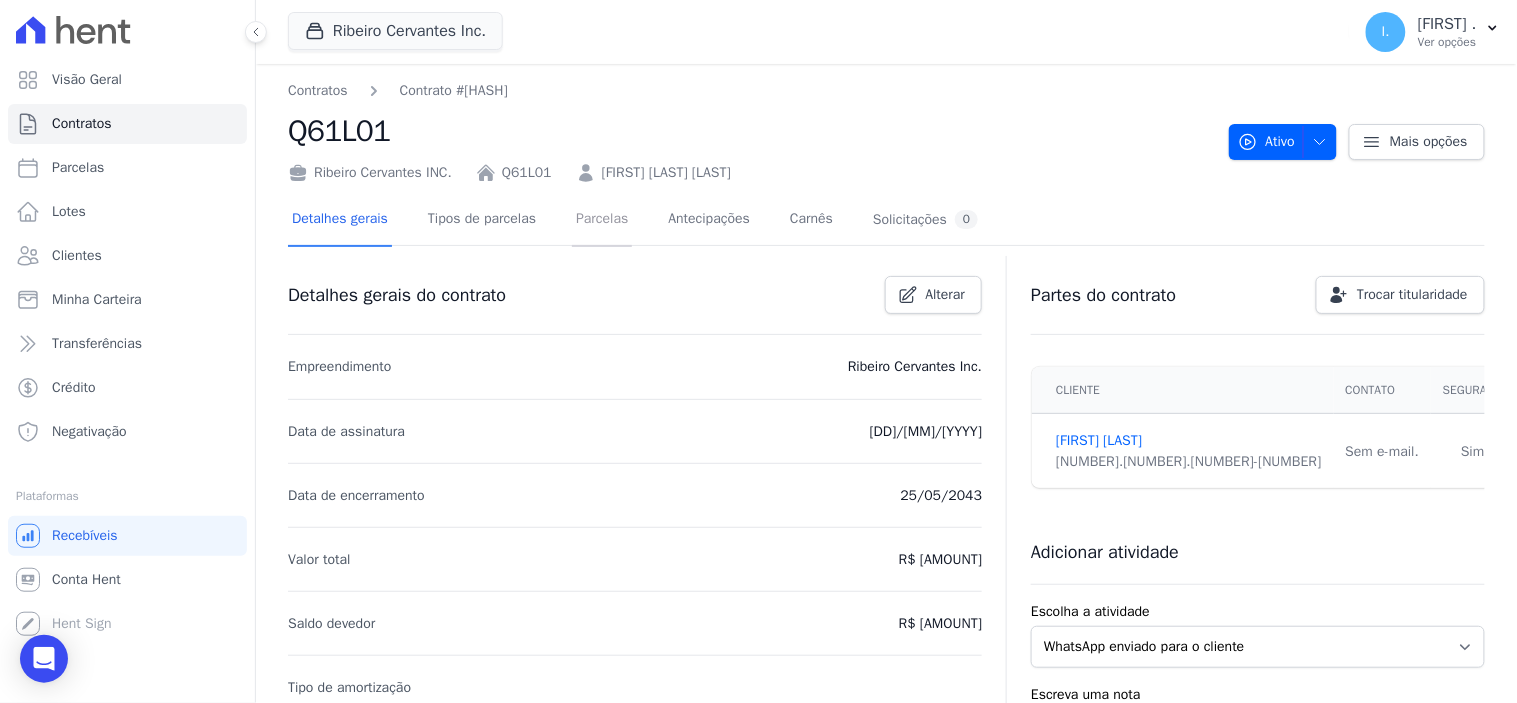 click on "Parcelas" at bounding box center (602, 220) 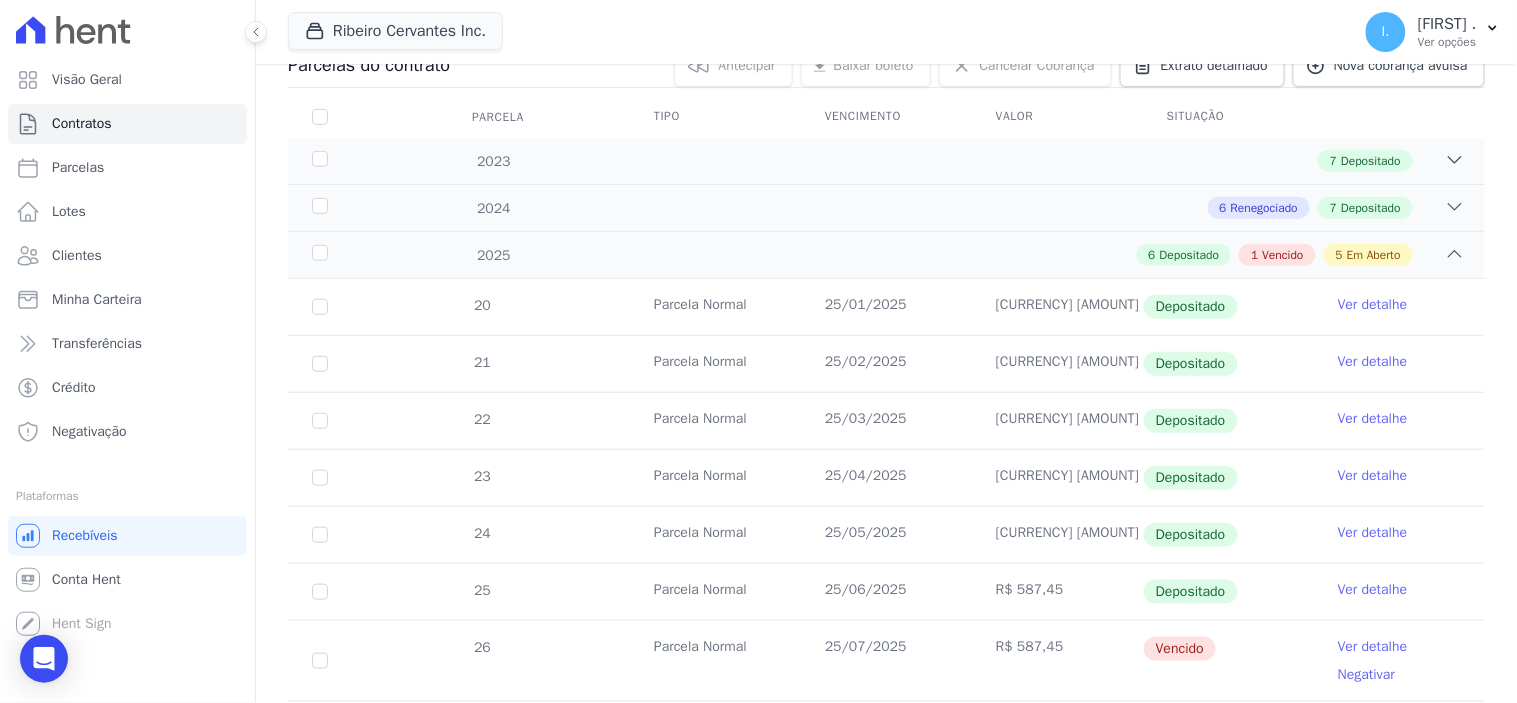 scroll, scrollTop: 0, scrollLeft: 0, axis: both 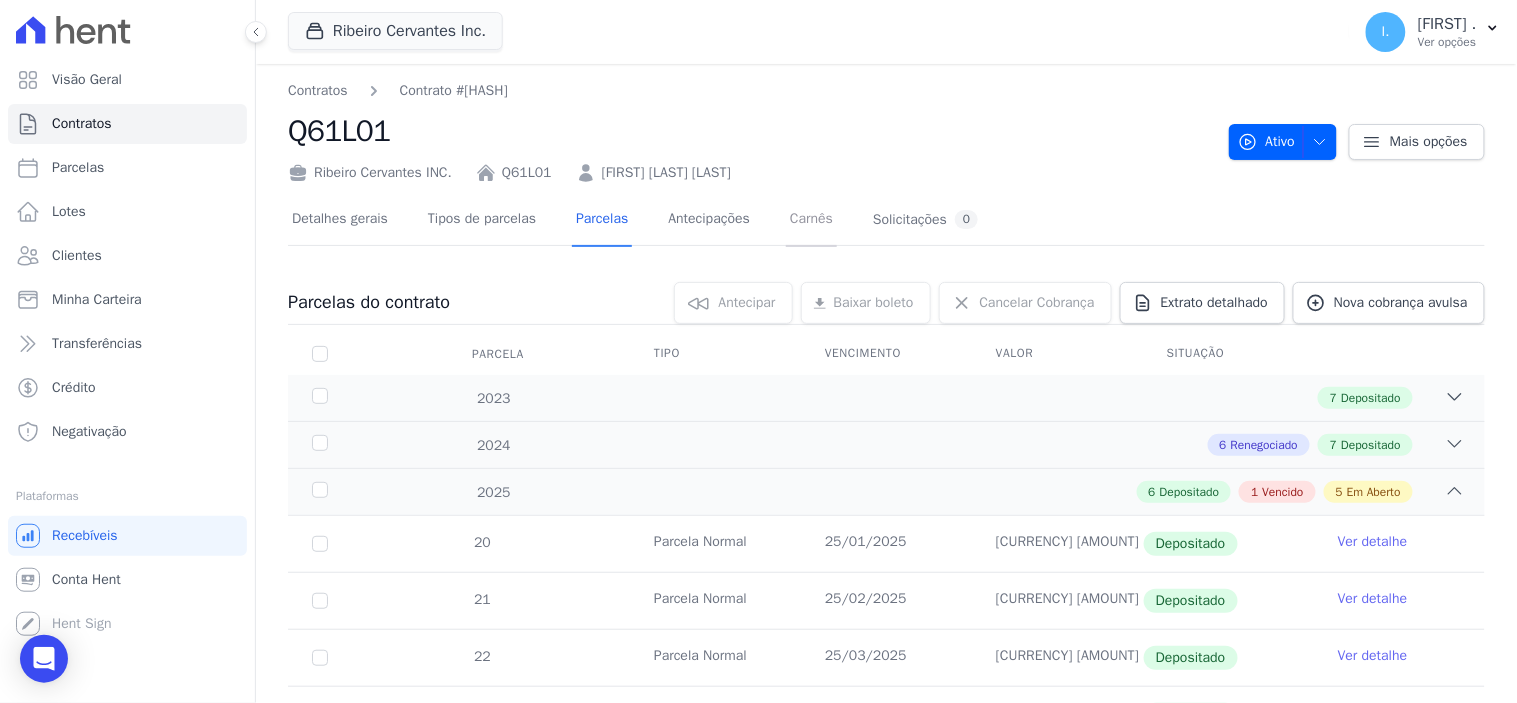 click on "Carnês" at bounding box center [811, 220] 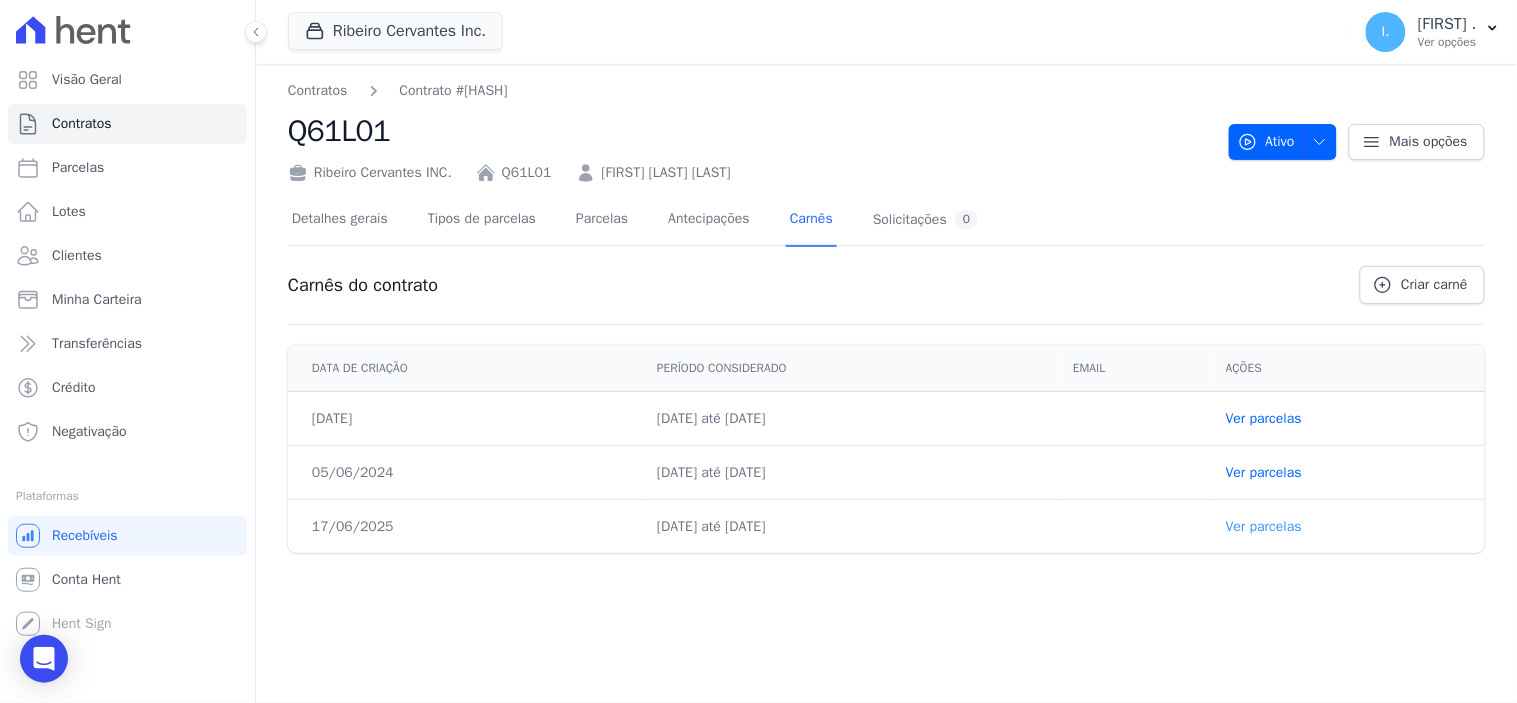 click on "Ver parcelas" at bounding box center (1264, 526) 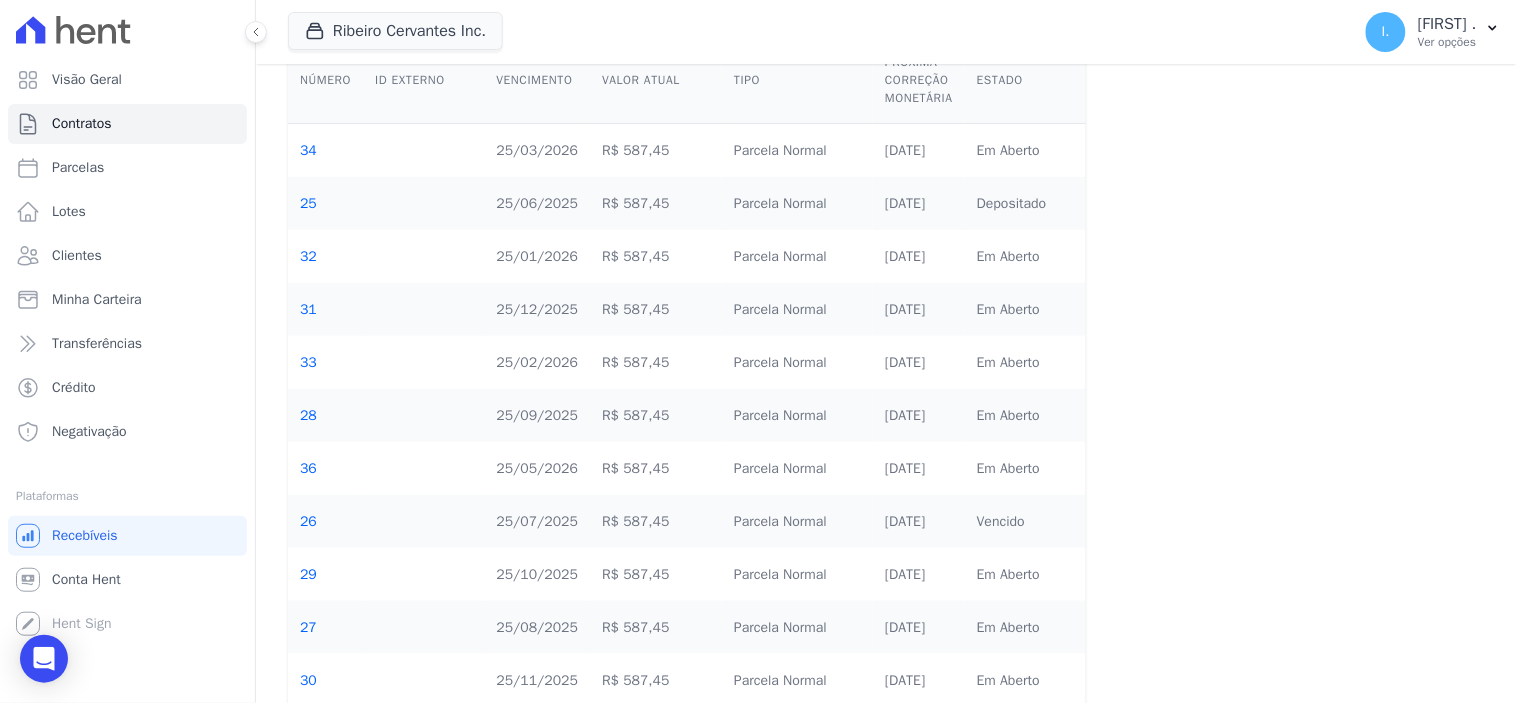 scroll, scrollTop: 307, scrollLeft: 0, axis: vertical 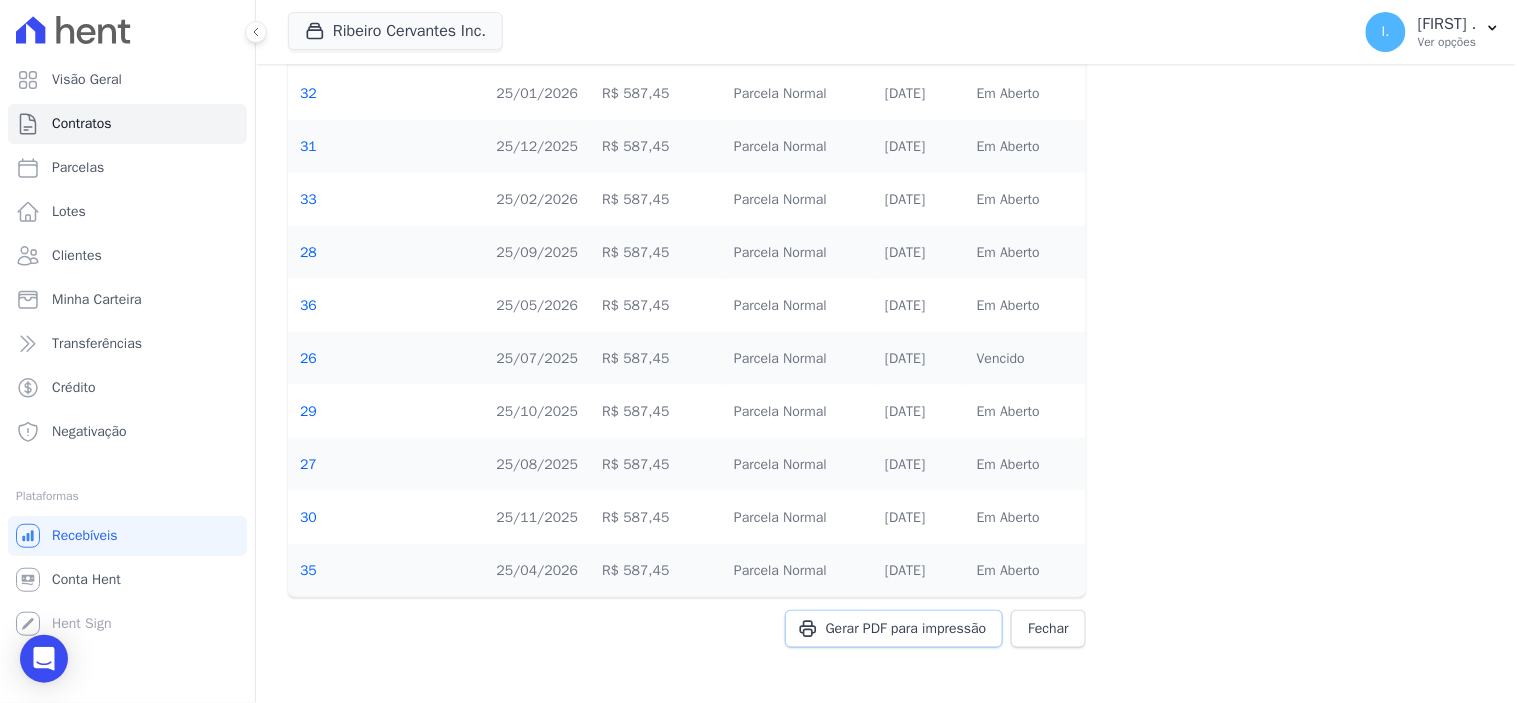 click on "Gerar PDF para impressão" at bounding box center [906, 629] 